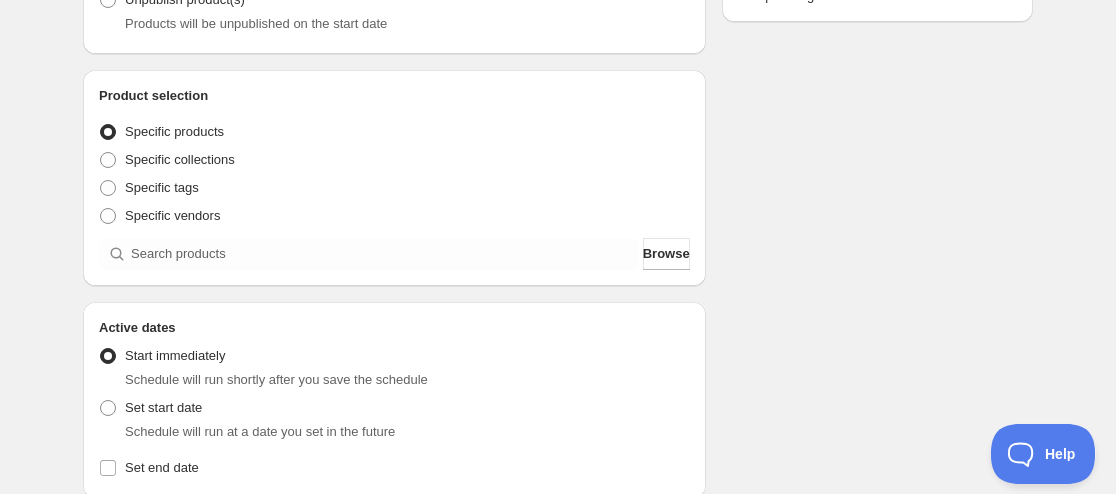 scroll, scrollTop: 600, scrollLeft: 0, axis: vertical 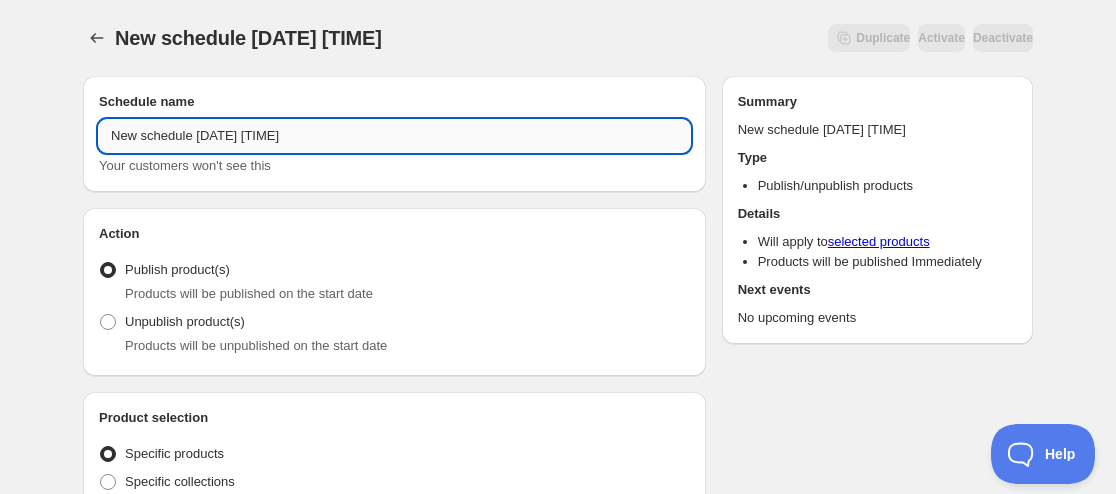 click on "New schedule Jul 02 2025 16:32" at bounding box center [394, 136] 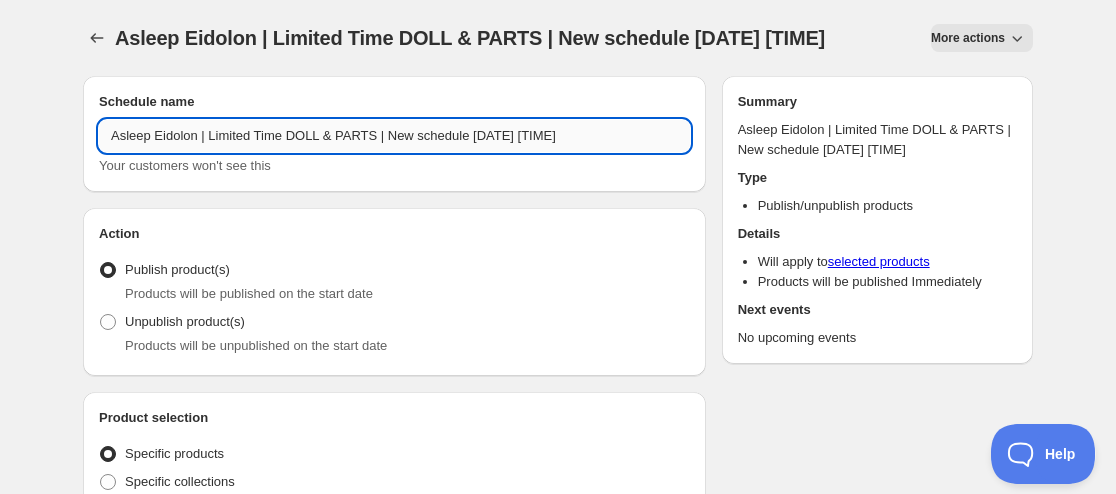 click on "Asleep Eidolon | Limited Time DOLL & PARTS | New schedule Jul 02 2025 16:32" at bounding box center (394, 136) 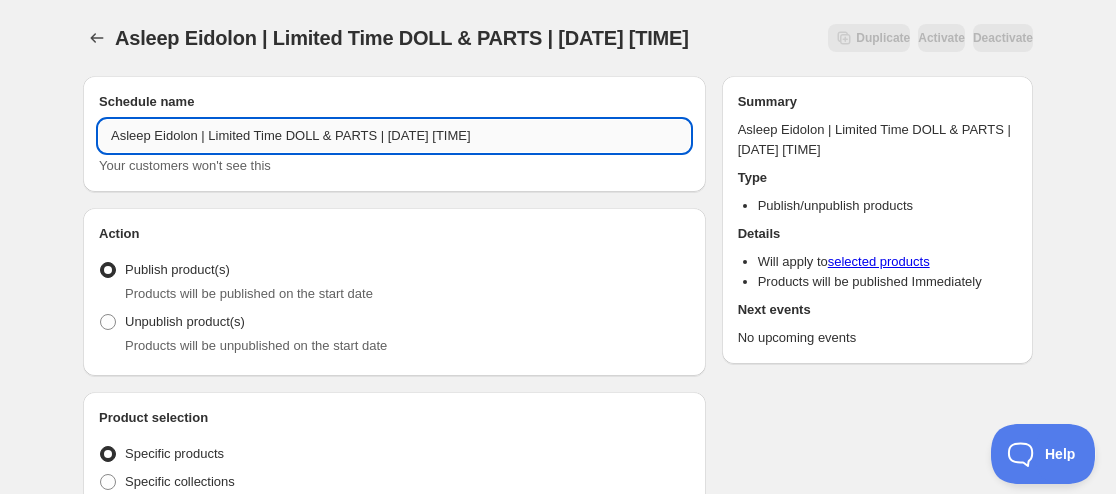 drag, startPoint x: 457, startPoint y: 135, endPoint x: 545, endPoint y: 133, distance: 88.02273 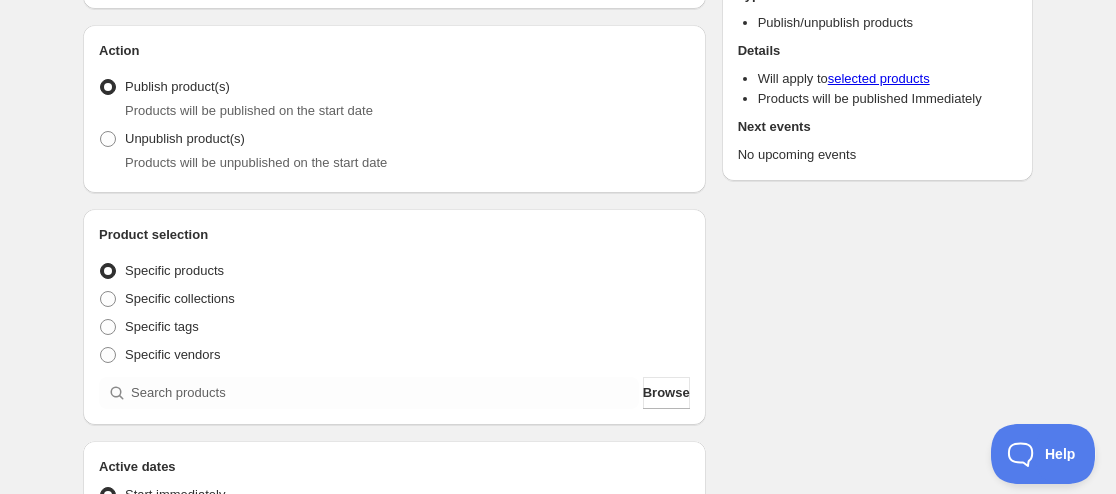 scroll, scrollTop: 200, scrollLeft: 0, axis: vertical 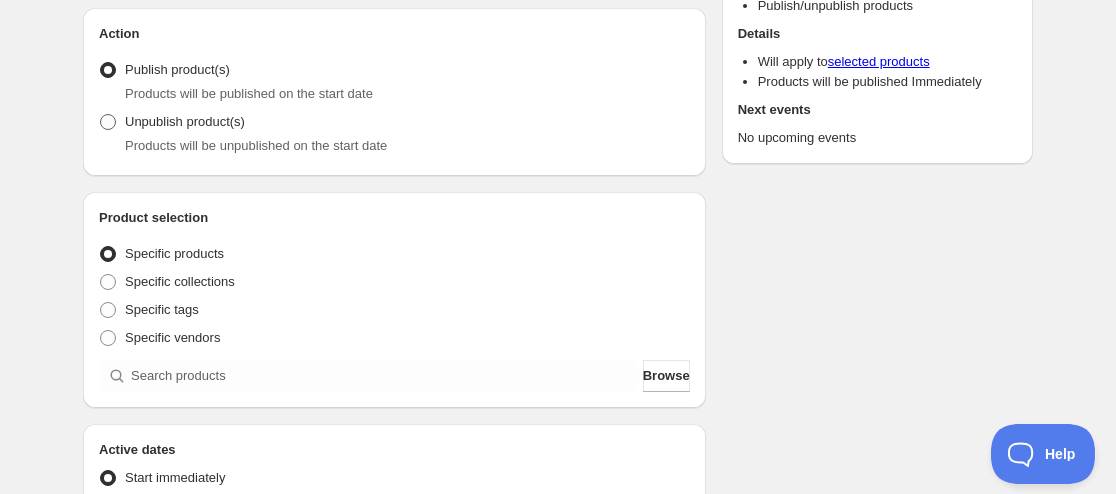 type on "Asleep Eidolon | Limited Time DOLL & PARTS | Aug 19 2025 09:00AM" 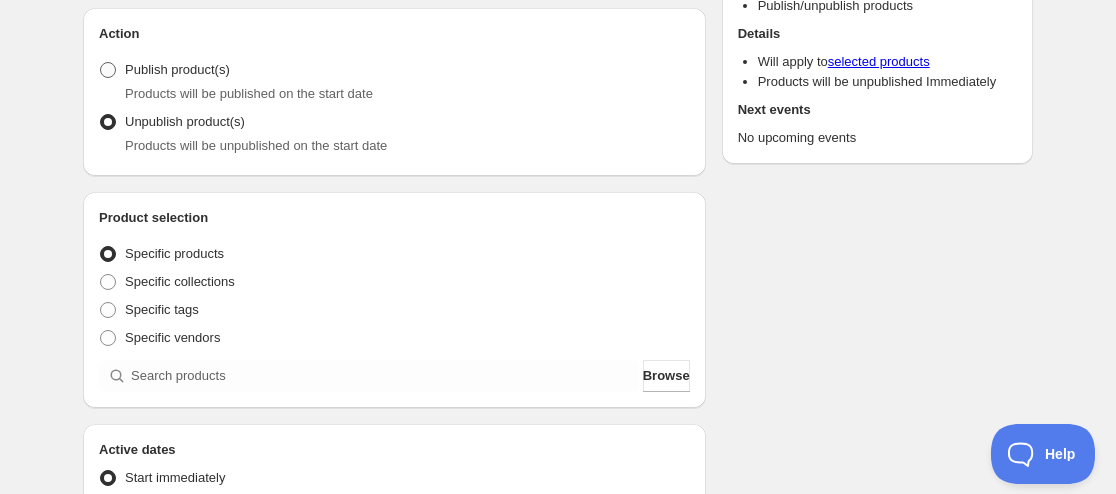 click on "Publish product(s)" at bounding box center (177, 69) 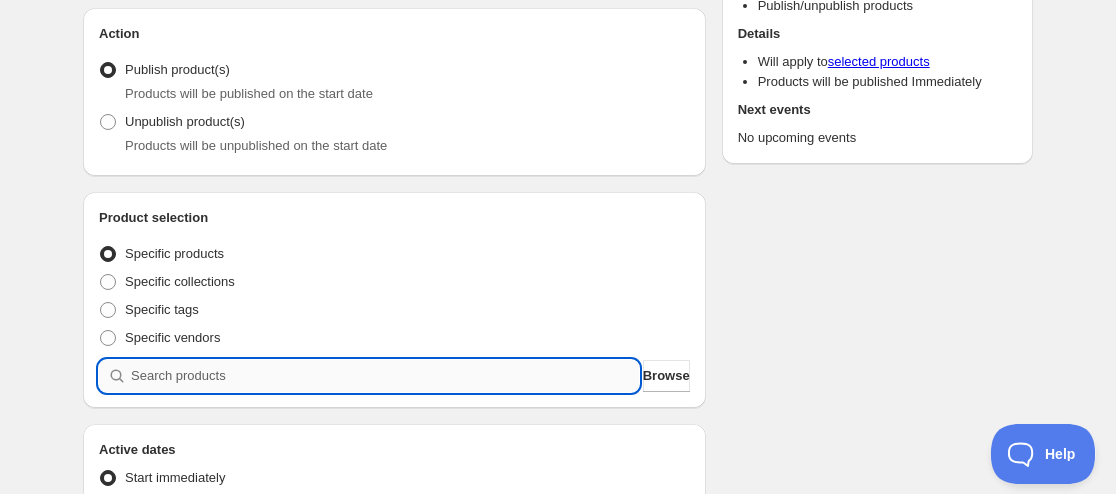 click at bounding box center (385, 376) 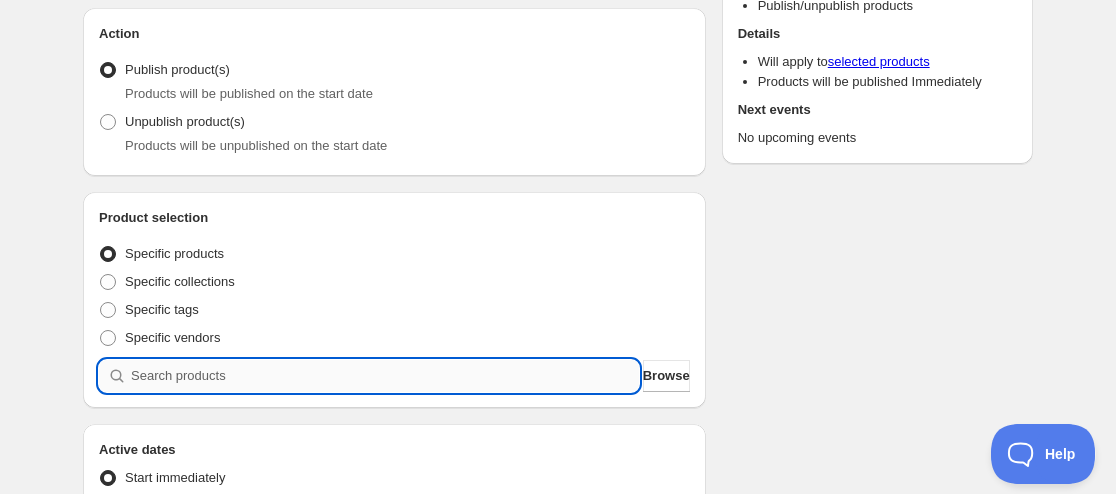 paste 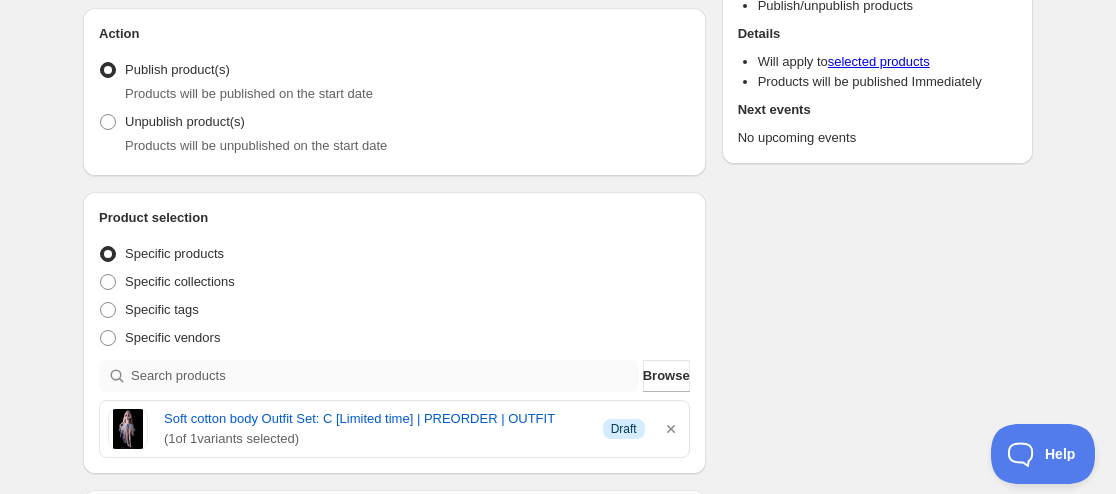 scroll, scrollTop: 300, scrollLeft: 0, axis: vertical 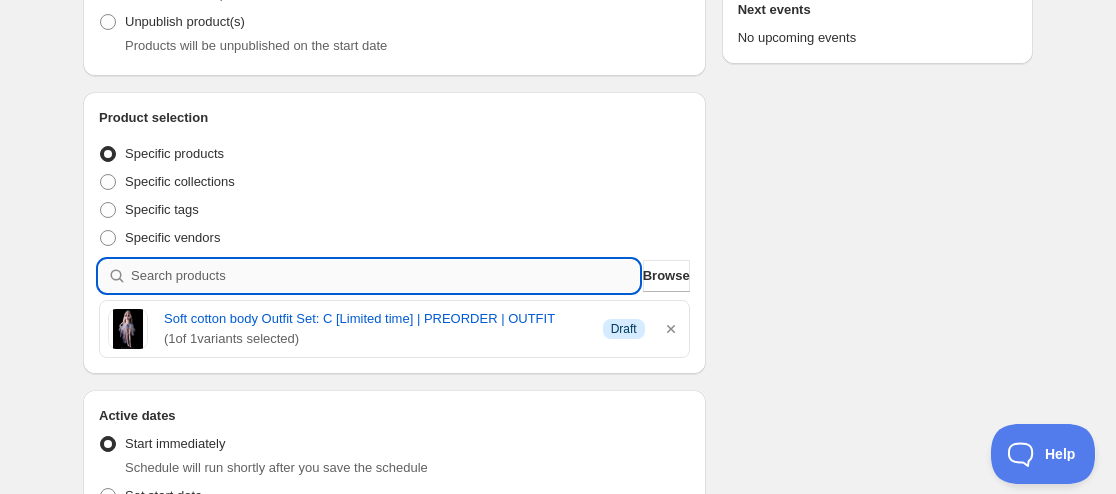 click at bounding box center [385, 276] 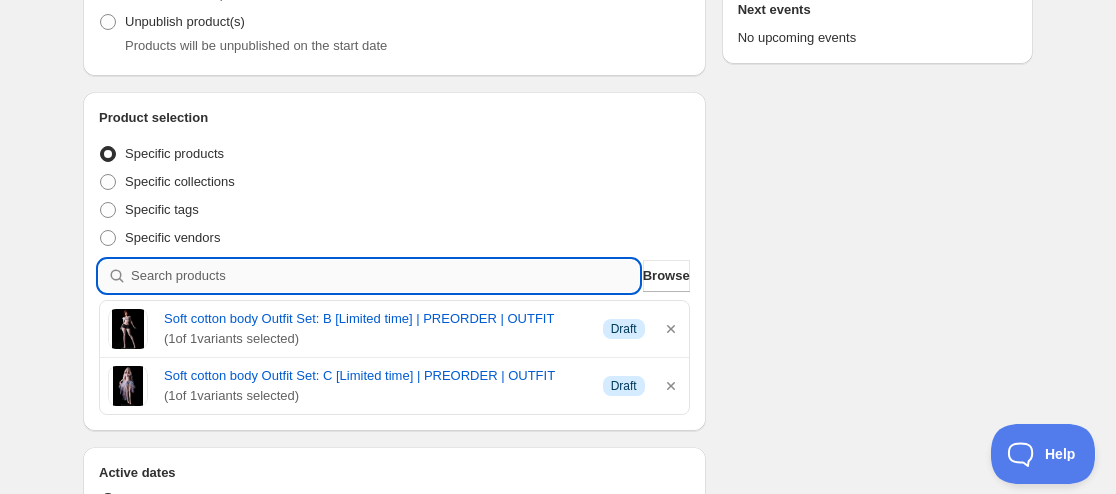 click at bounding box center (385, 276) 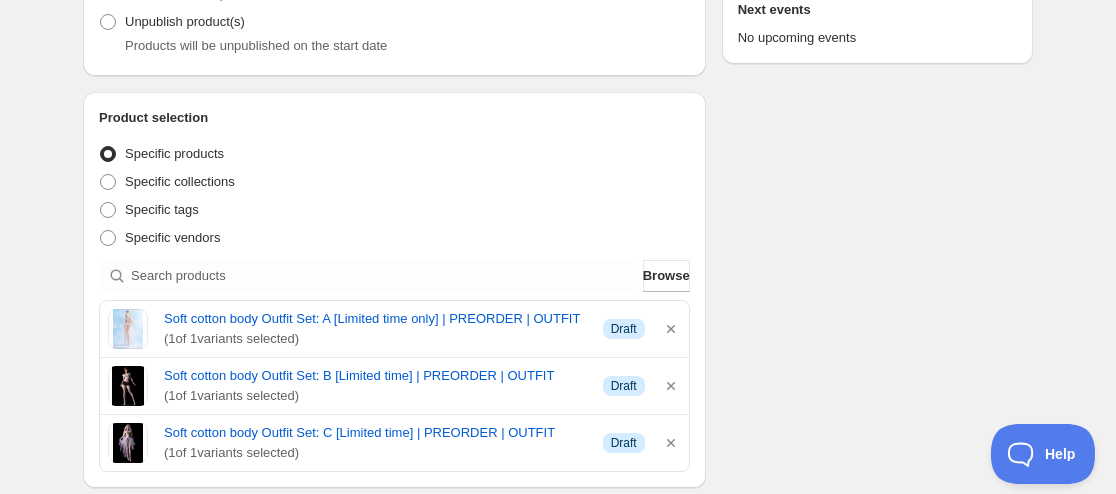 click on "Product selection Entity type Specific products Specific collections Specific tags Specific vendors Browse Soft cotton body Outfit Set: A [Limited time only] | PREORDER | OUTFIT ( 1  of   1  variants selected) Info Draft Soft cotton body Outfit Set: B [Limited time] | PREORDER | OUTFIT ( 1  of   1  variants selected) Info Draft Soft cotton body Outfit Set: C [Limited time] | PREORDER | OUTFIT ( 1  of   1  variants selected) Info Draft" at bounding box center [394, 290] 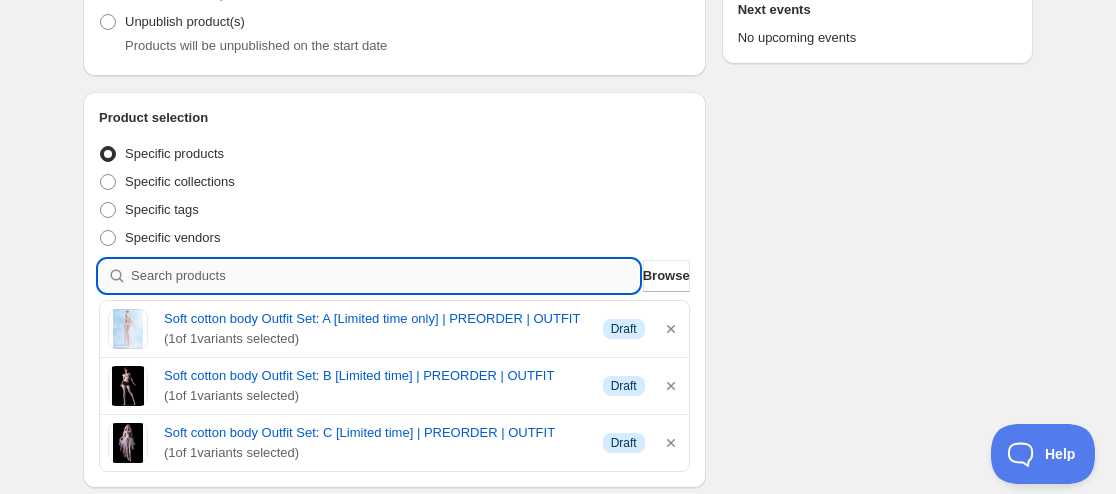 click at bounding box center (385, 276) 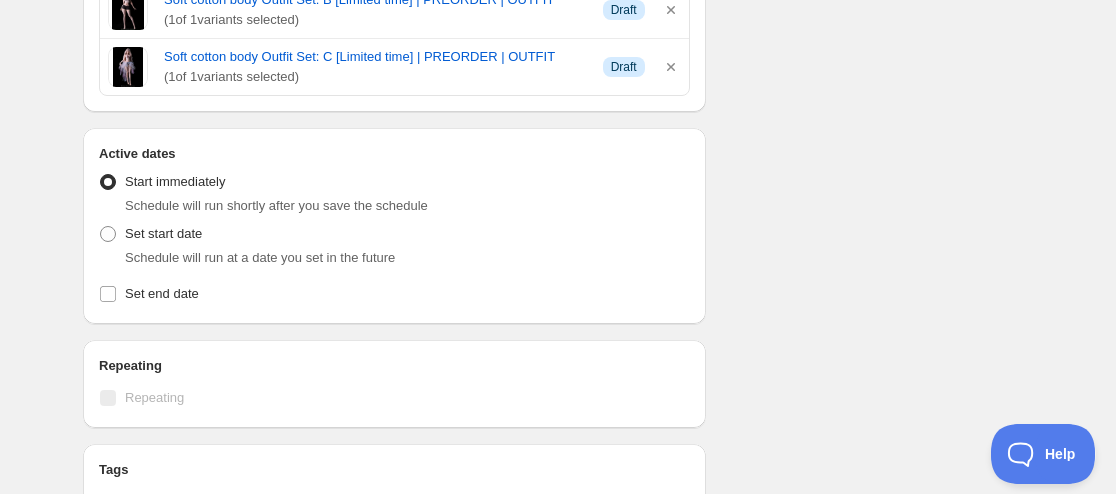 scroll, scrollTop: 700, scrollLeft: 0, axis: vertical 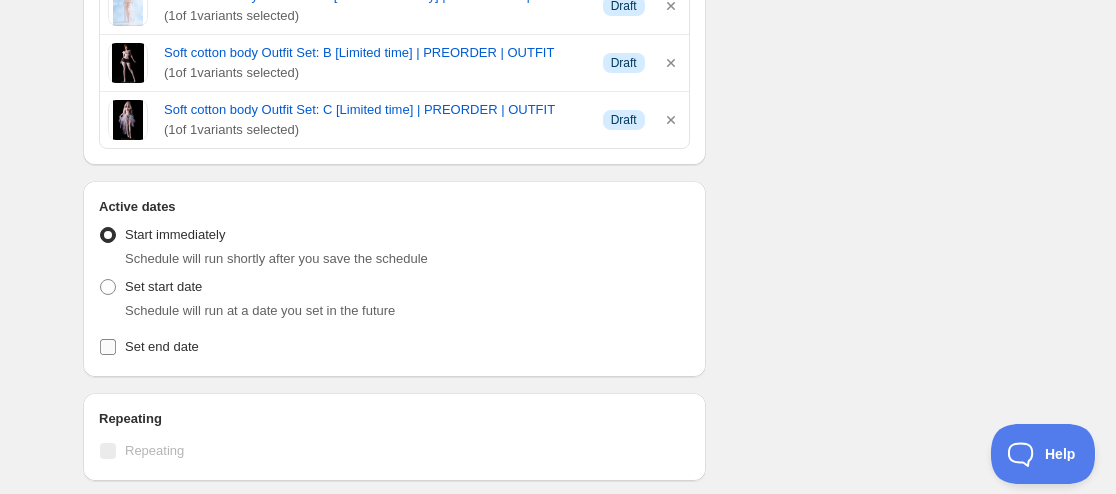 click on "Set end date" at bounding box center [162, 346] 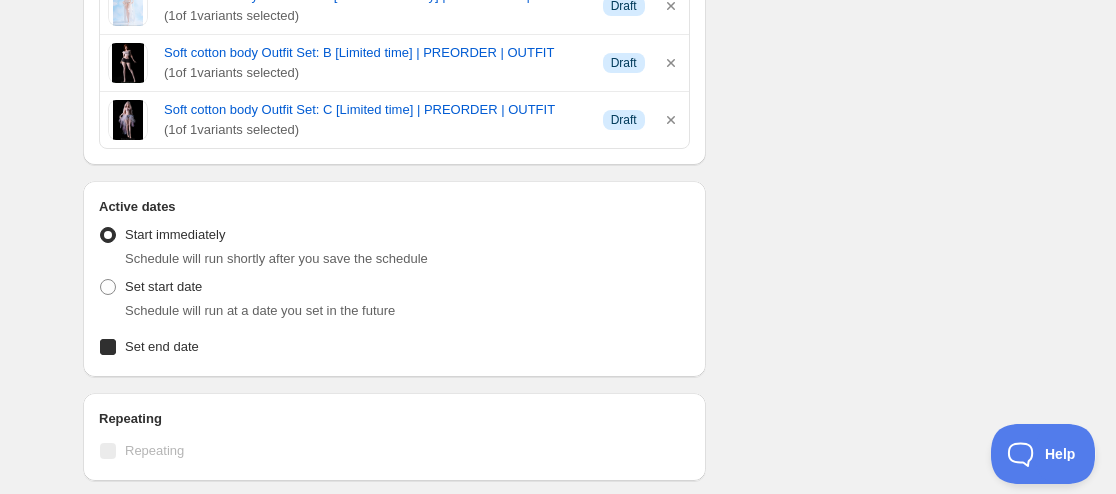 checkbox on "true" 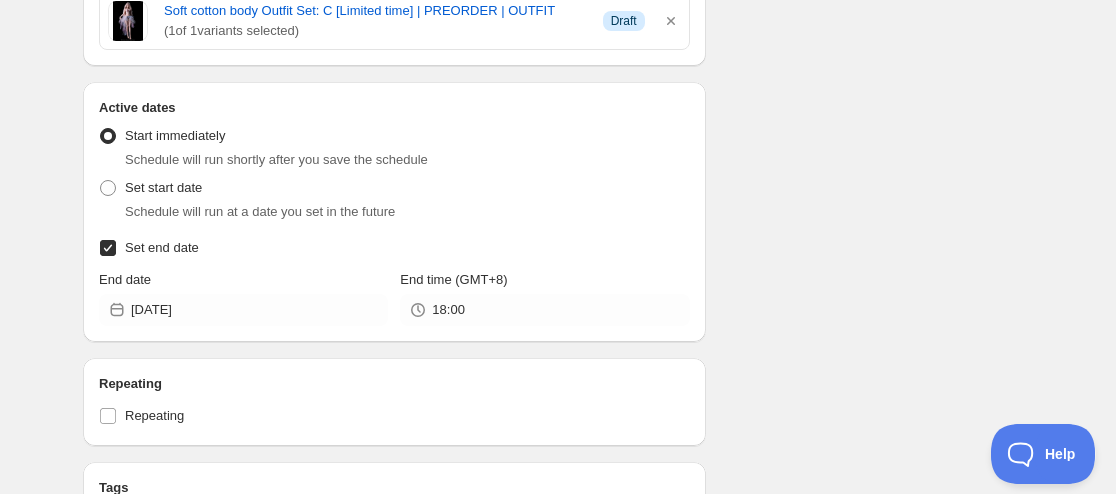 scroll, scrollTop: 800, scrollLeft: 0, axis: vertical 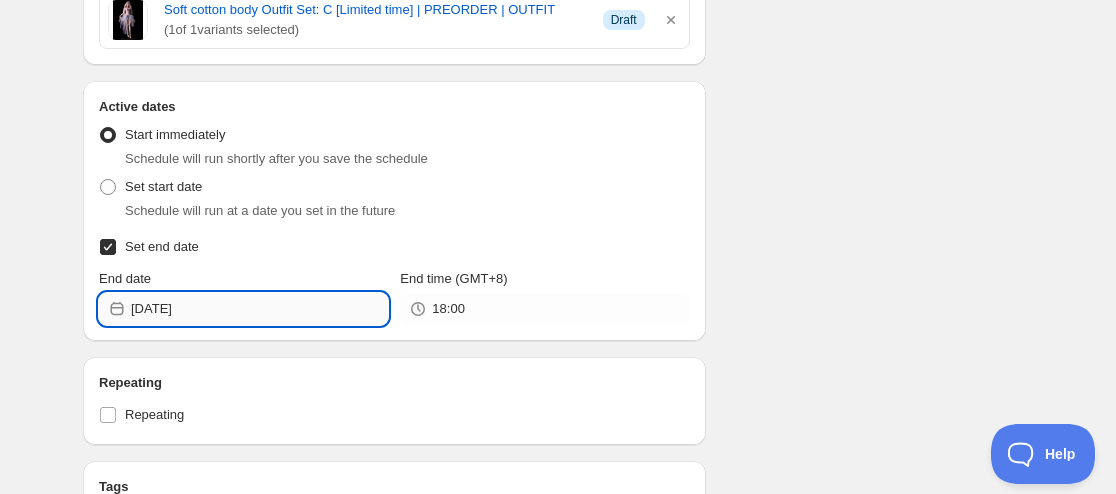 click on "[YEAR]-[MONTH]-[DAY]" at bounding box center [259, 309] 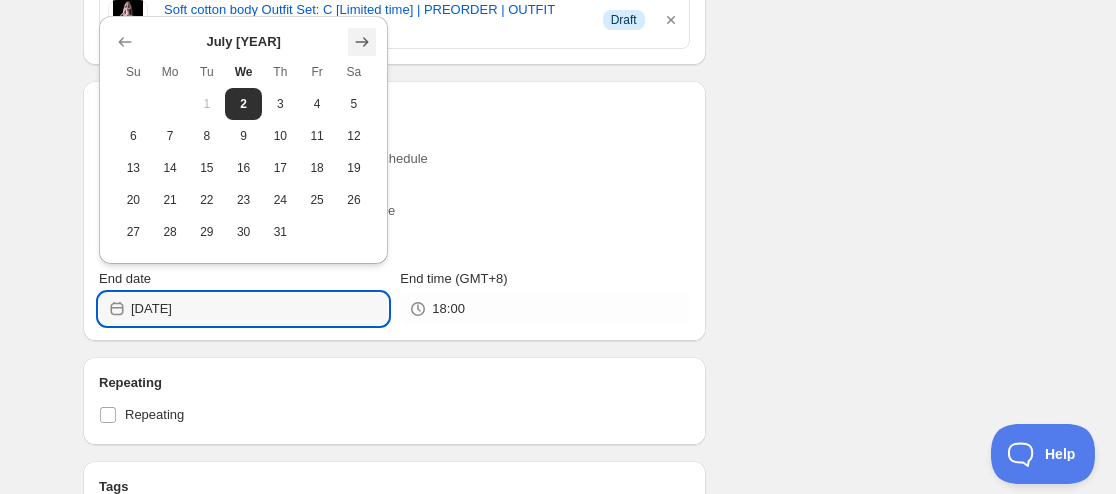 click at bounding box center [362, 42] 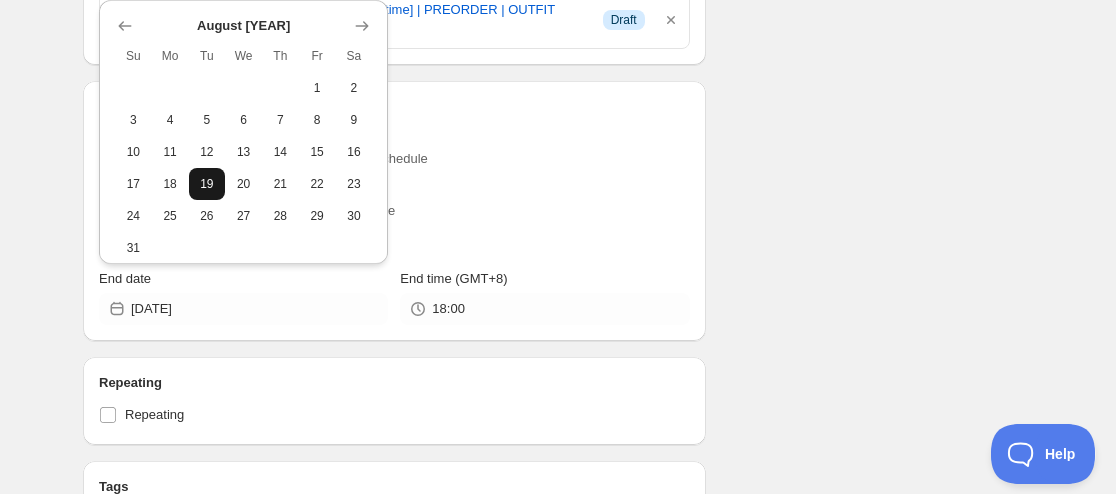 click on "19" at bounding box center (207, 184) 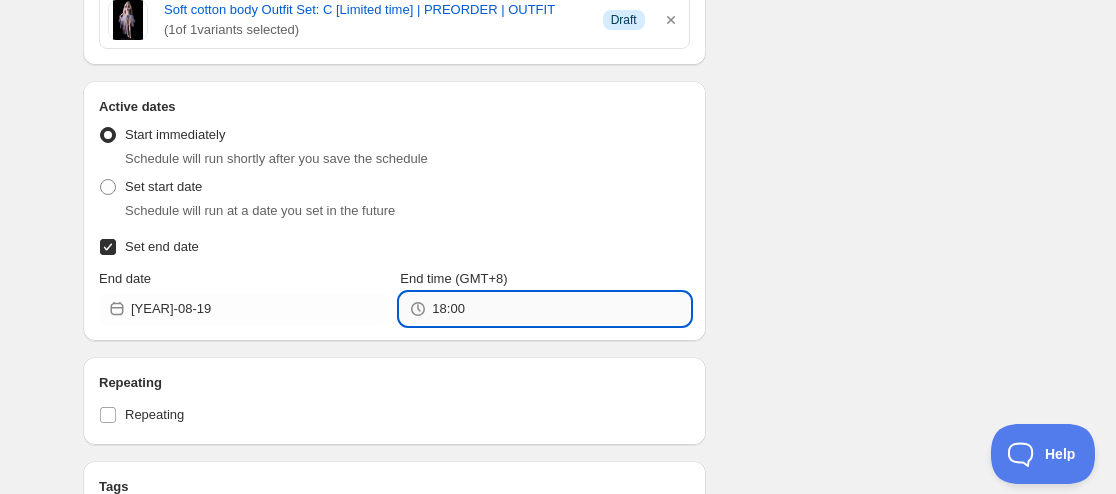 click on "18:00" at bounding box center (560, 309) 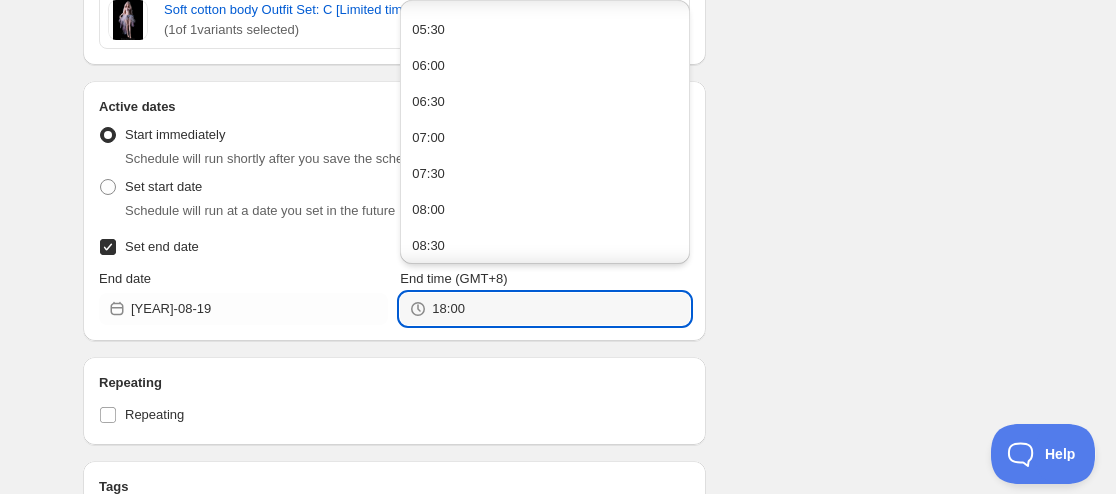 scroll, scrollTop: 500, scrollLeft: 0, axis: vertical 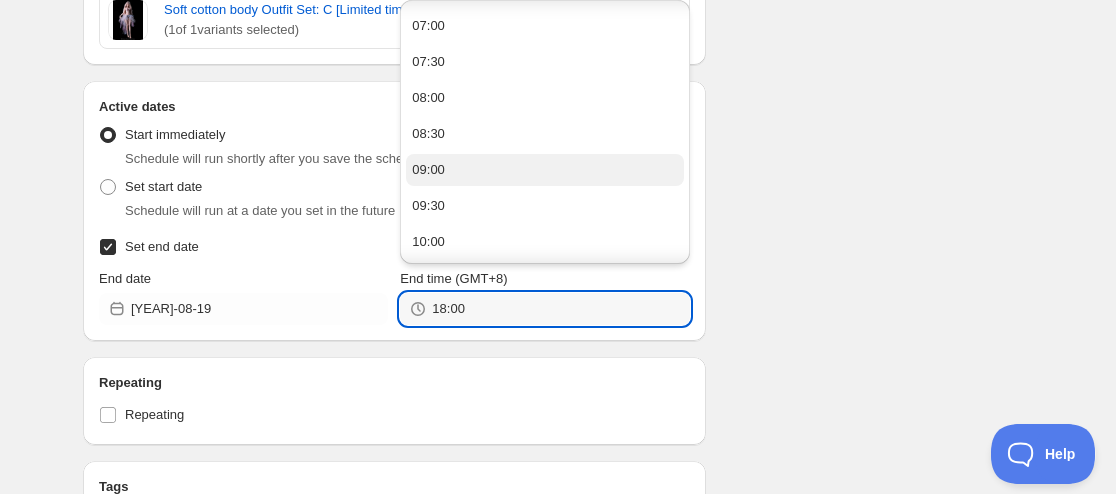 click on "09:00" at bounding box center [544, 170] 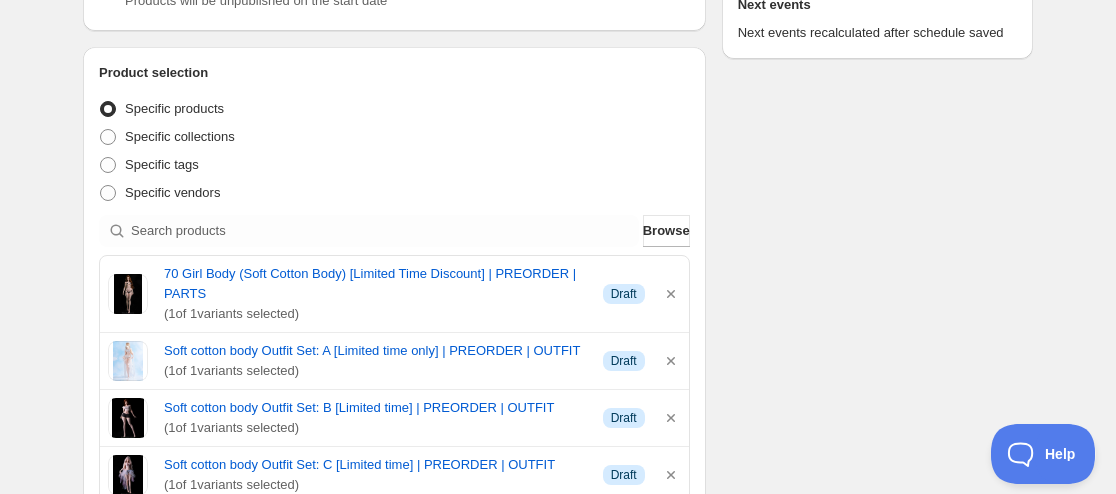 scroll, scrollTop: 0, scrollLeft: 0, axis: both 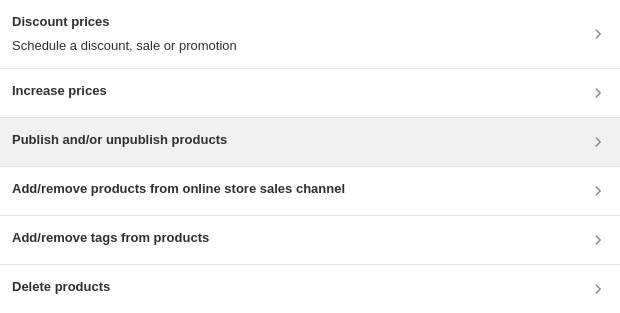 click on "Publish and/or unpublish products" at bounding box center (119, 140) 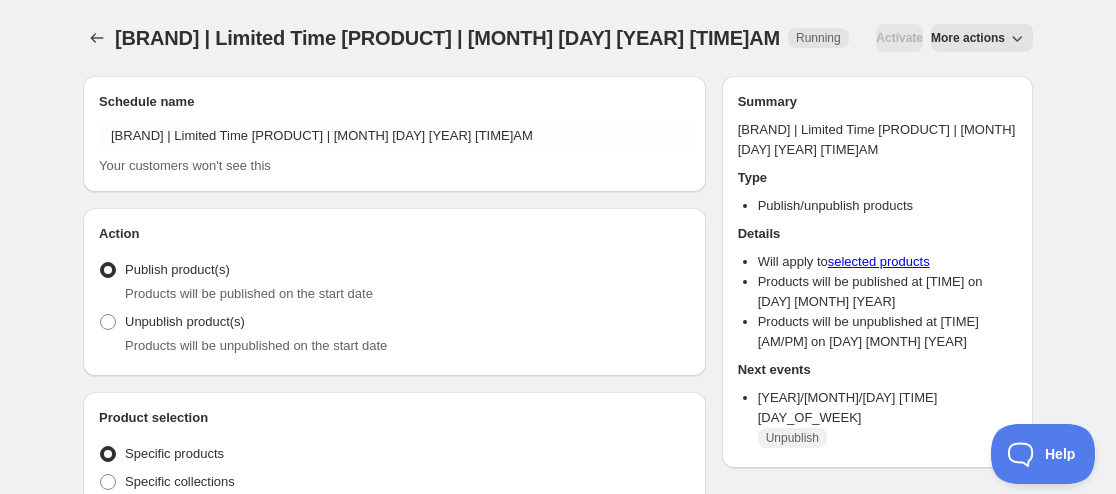 scroll, scrollTop: 100, scrollLeft: 0, axis: vertical 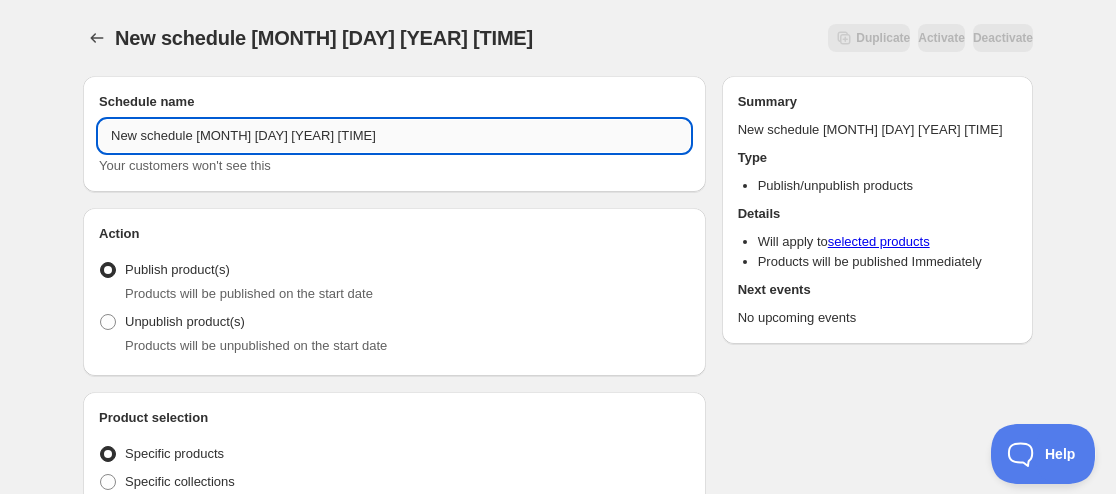 click on "New schedule Jul 02 2025 16:38" at bounding box center (394, 136) 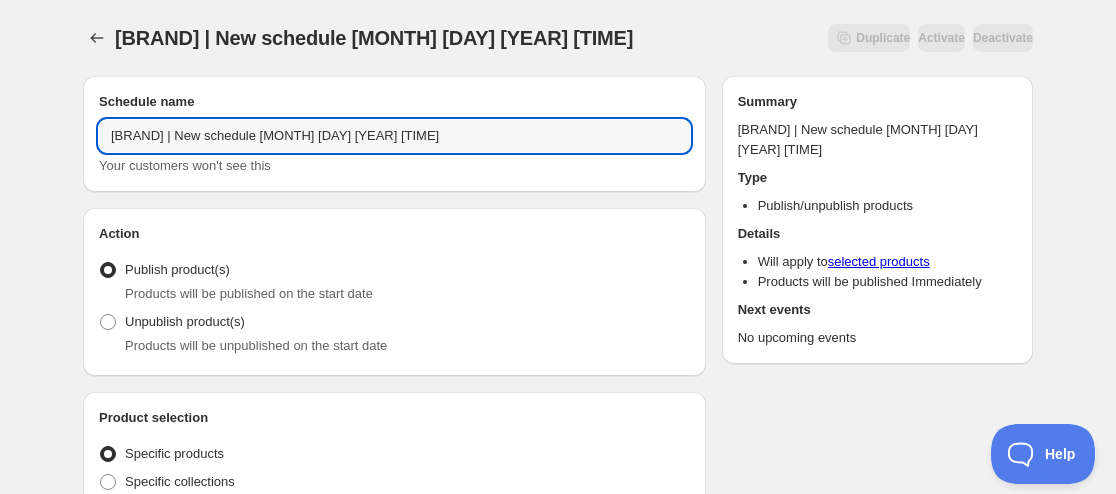 paste on "Carol" 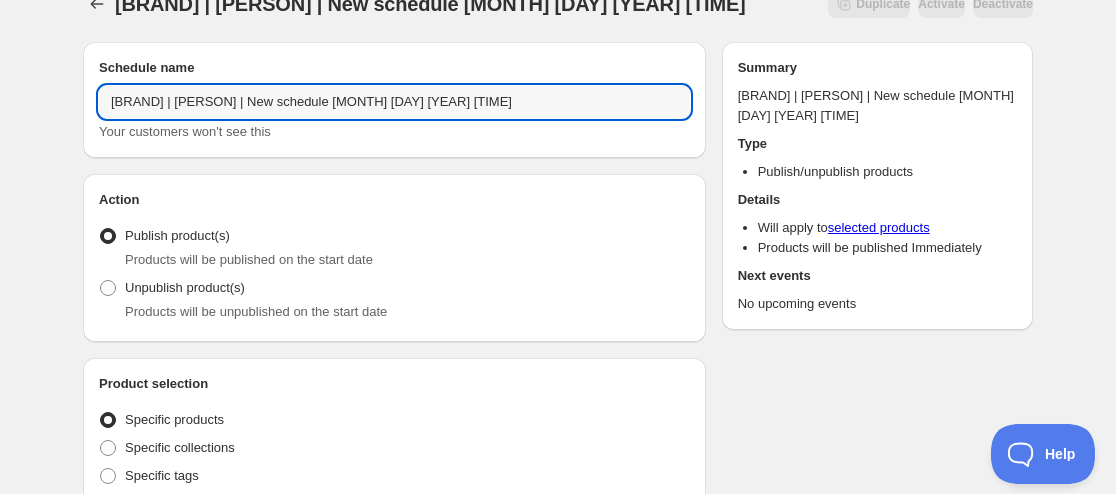 scroll, scrollTop: 100, scrollLeft: 0, axis: vertical 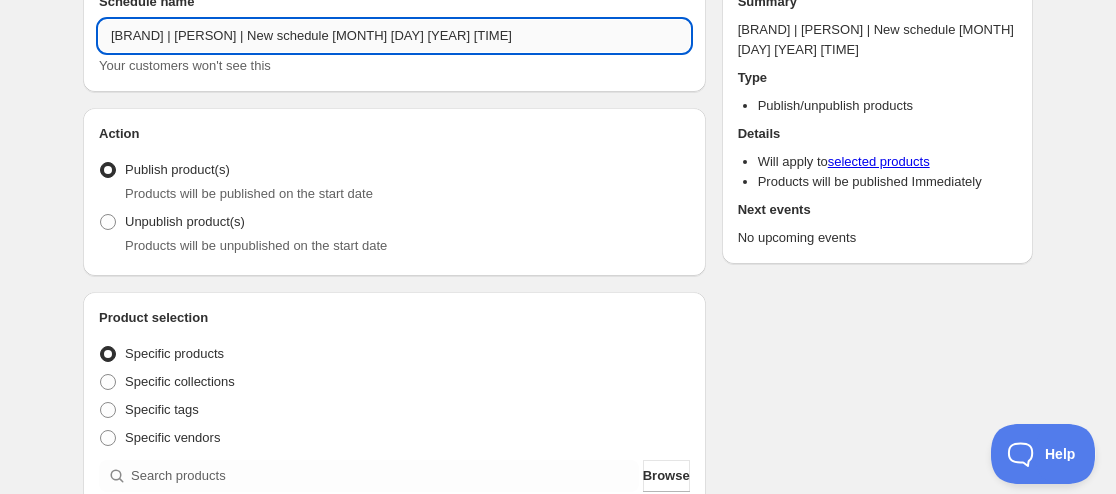 drag, startPoint x: 223, startPoint y: 35, endPoint x: 307, endPoint y: 24, distance: 84.71718 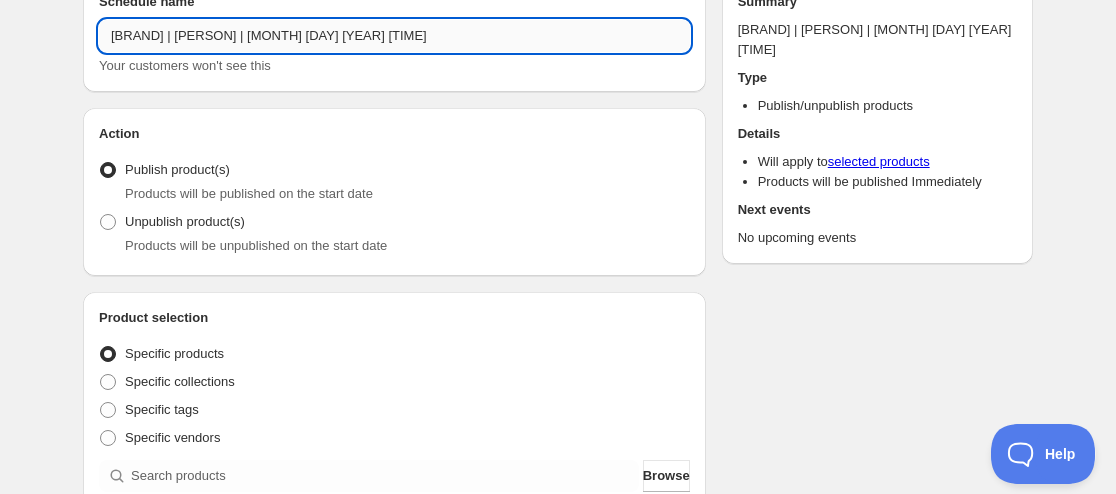 click on "NAPIDOLL | Carol | Jul 02 2025 16:38" at bounding box center (394, 36) 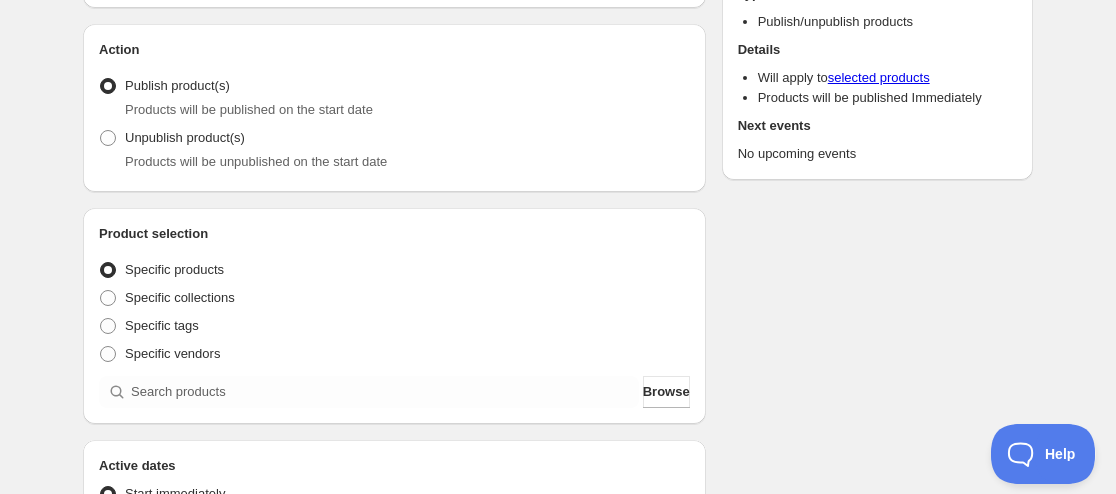 scroll, scrollTop: 200, scrollLeft: 0, axis: vertical 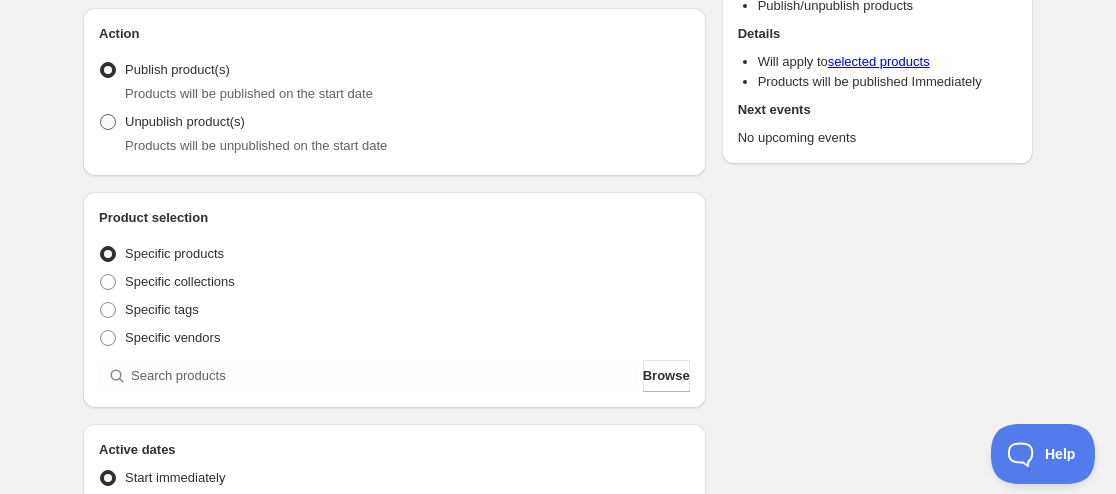type on "NAPIDOLL | Carol | Jul 07 2025 09:00AM" 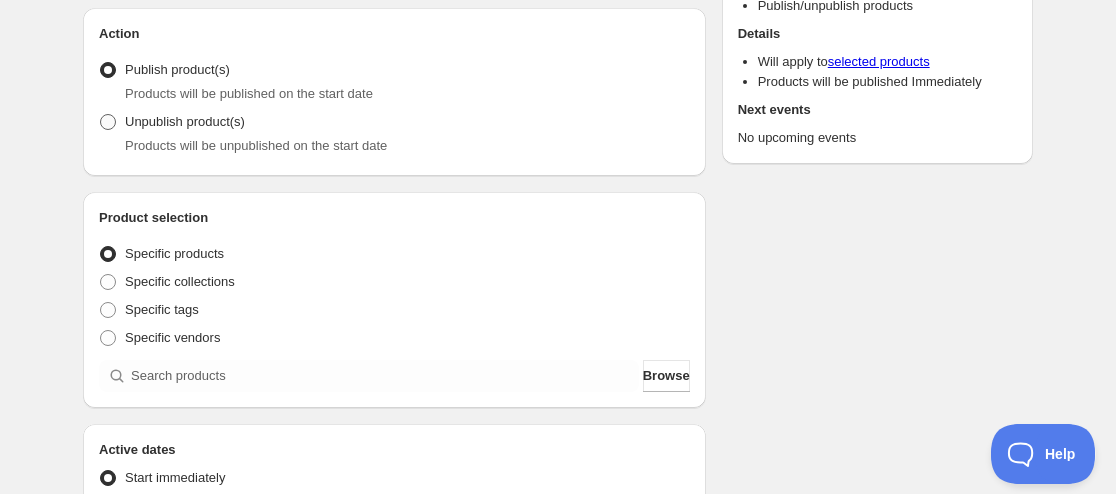 radio on "true" 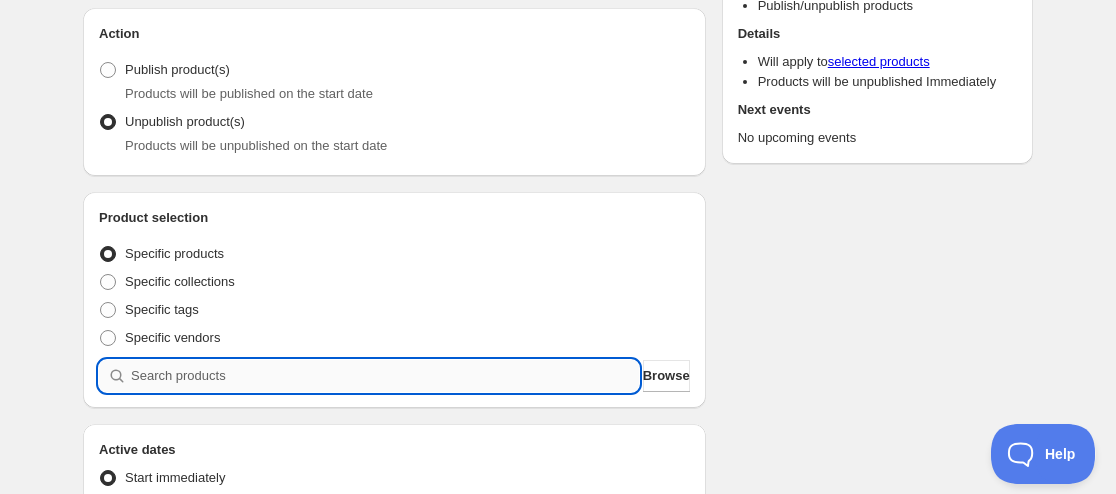 click at bounding box center [385, 376] 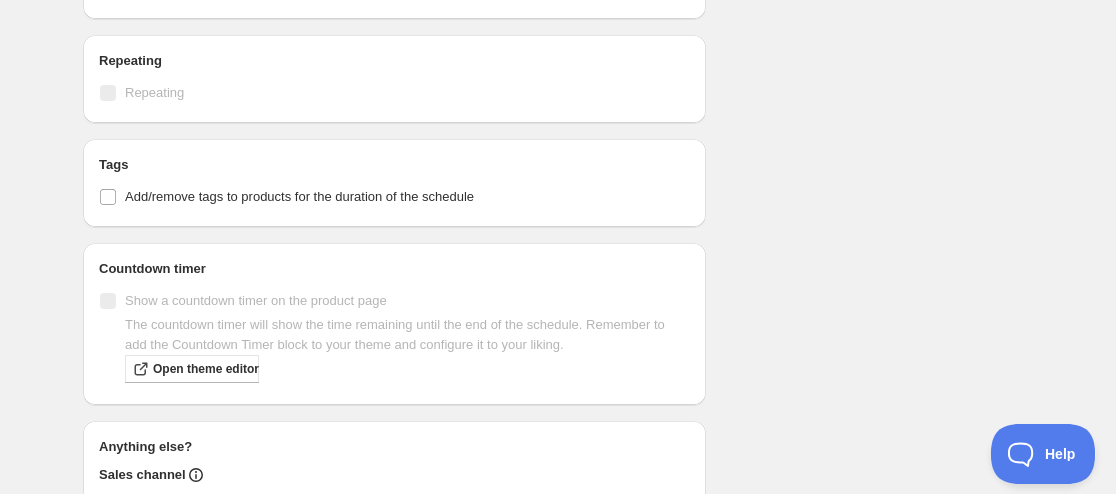 scroll, scrollTop: 800, scrollLeft: 0, axis: vertical 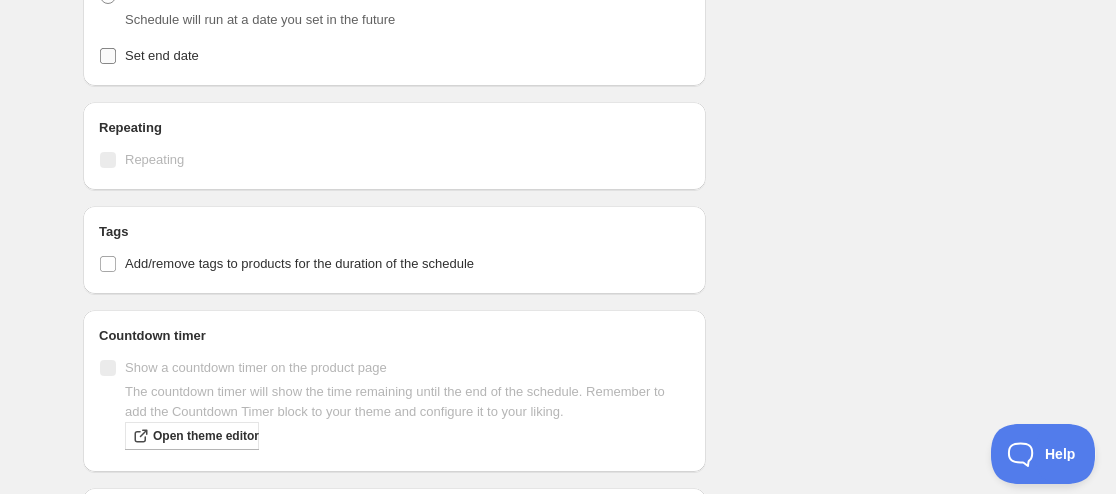click on "Set end date" at bounding box center (394, 56) 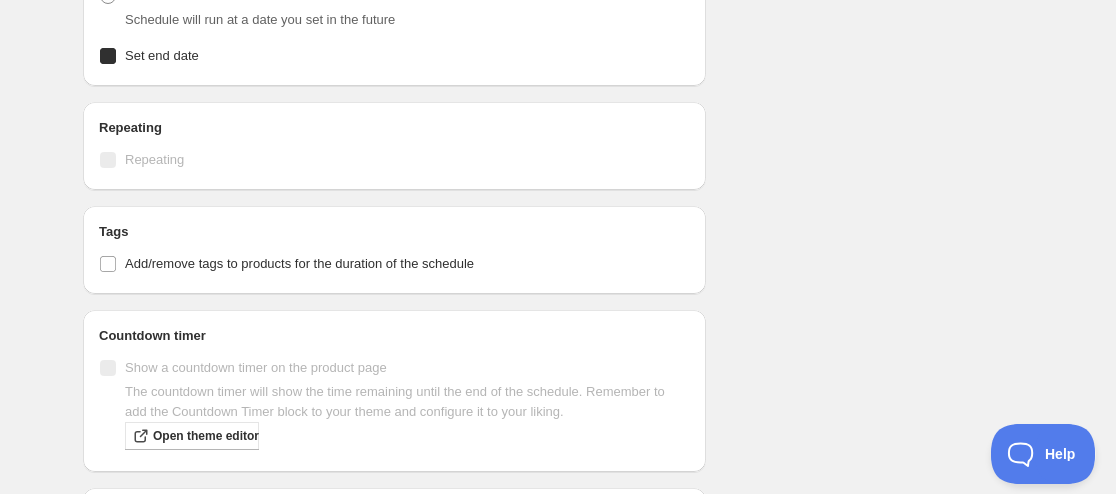 checkbox on "true" 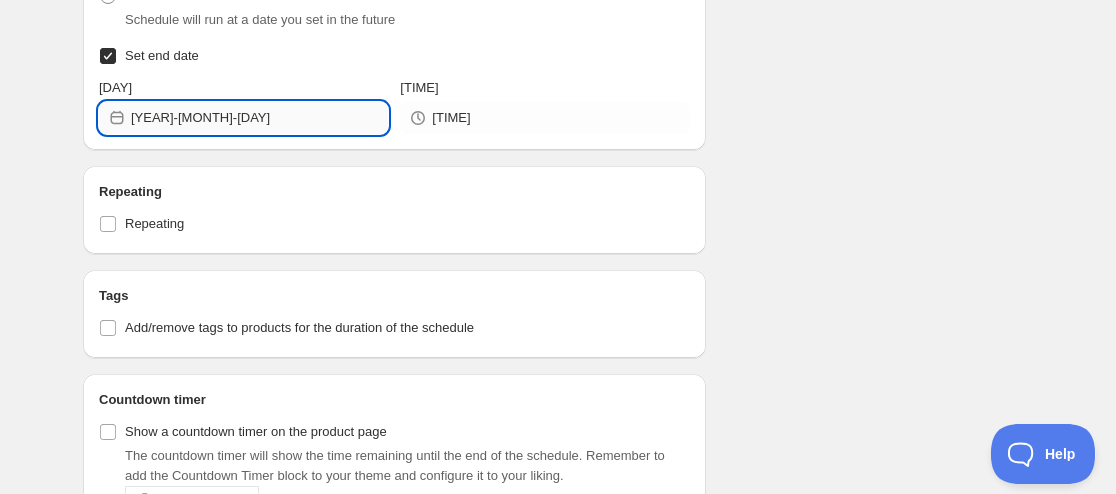 click on "[YEAR]-[MONTH]-[DAY]" at bounding box center (259, 118) 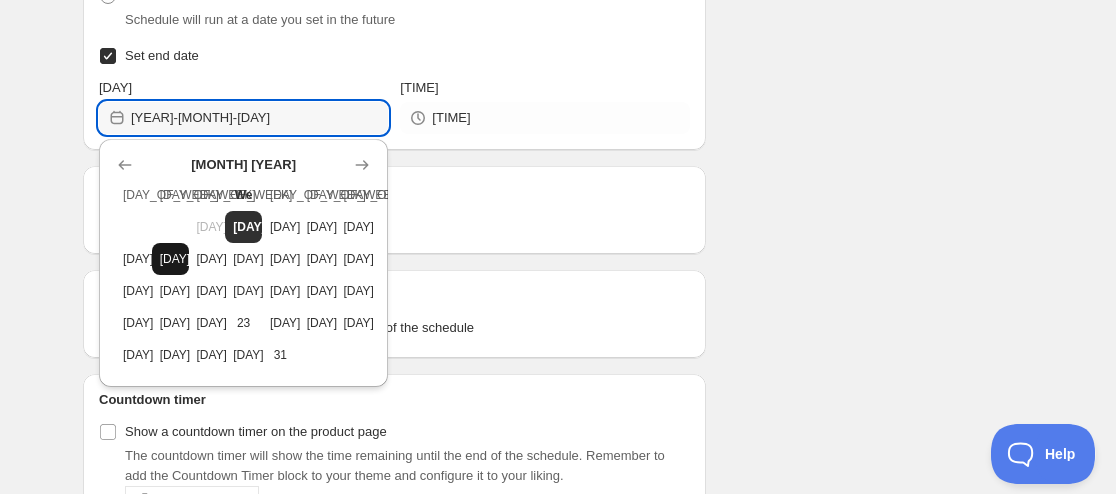 click on "7" at bounding box center [170, 259] 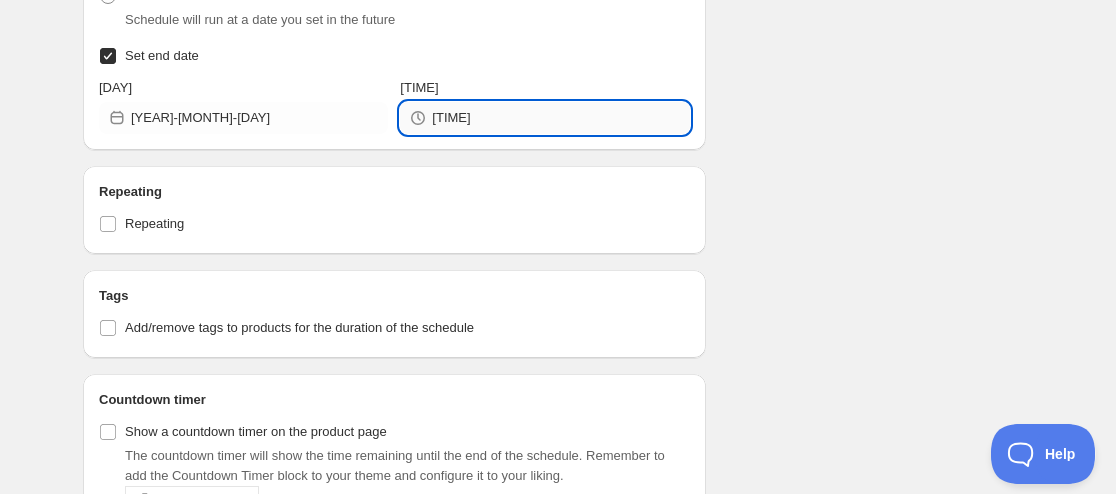 click on "18:00" at bounding box center (560, 118) 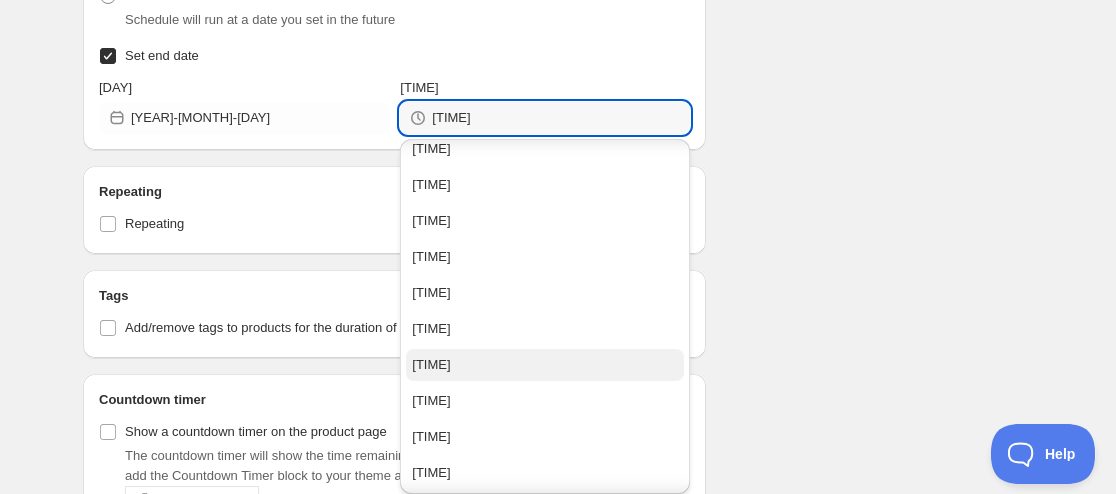 scroll, scrollTop: 400, scrollLeft: 0, axis: vertical 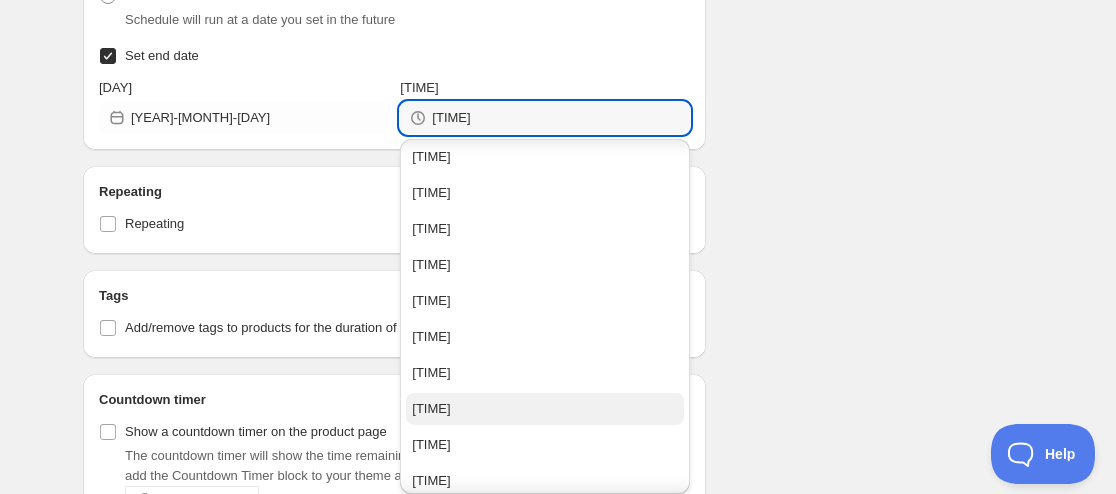 click on "09:00" at bounding box center (544, 409) 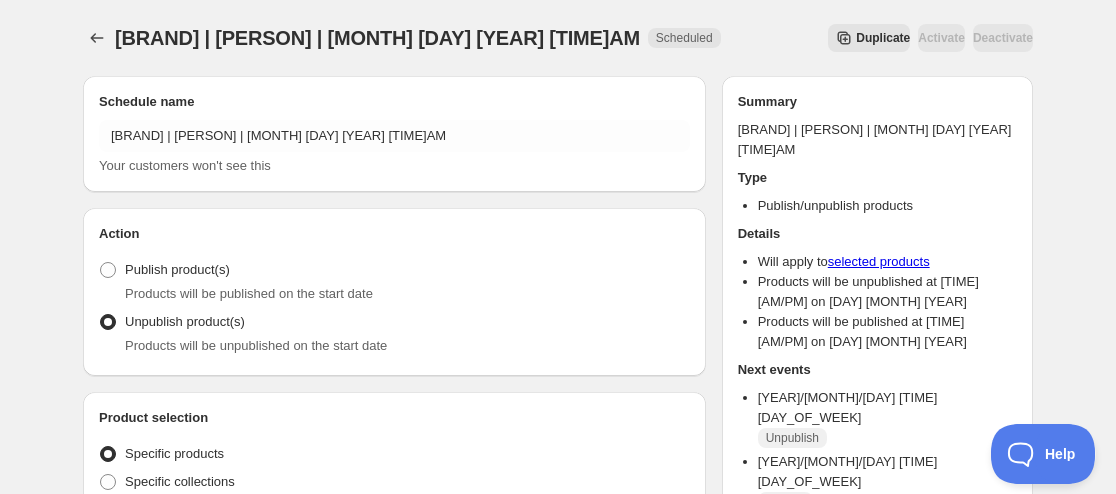 scroll, scrollTop: 500, scrollLeft: 0, axis: vertical 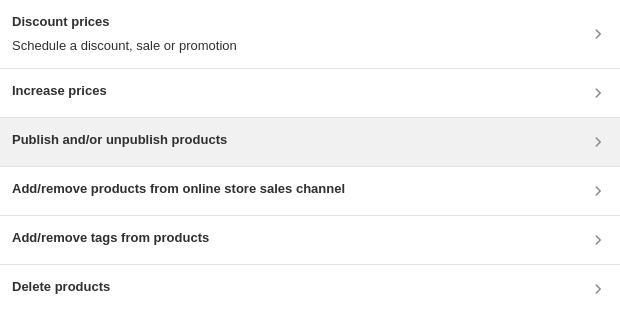 click on "Publish and/or unpublish products" at bounding box center (119, 140) 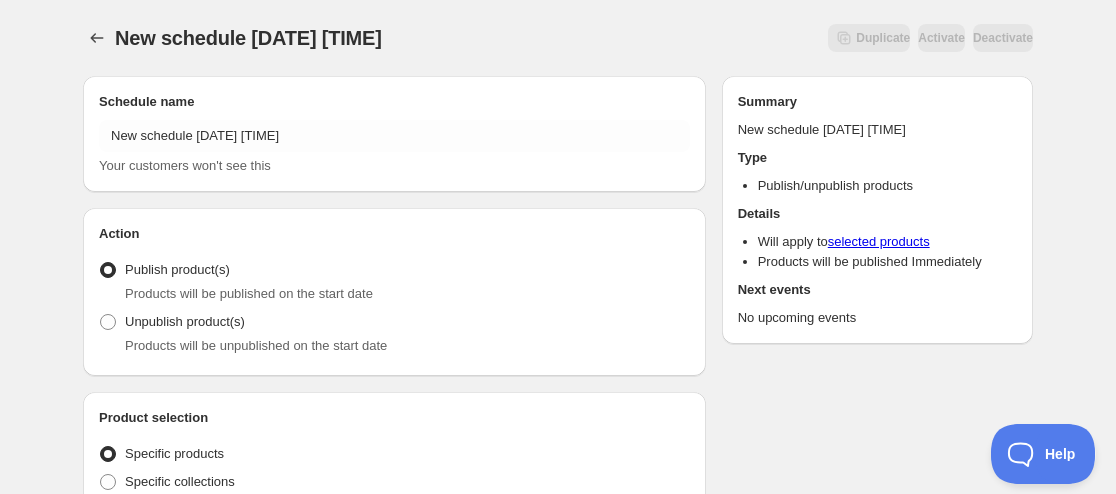 scroll, scrollTop: 0, scrollLeft: 0, axis: both 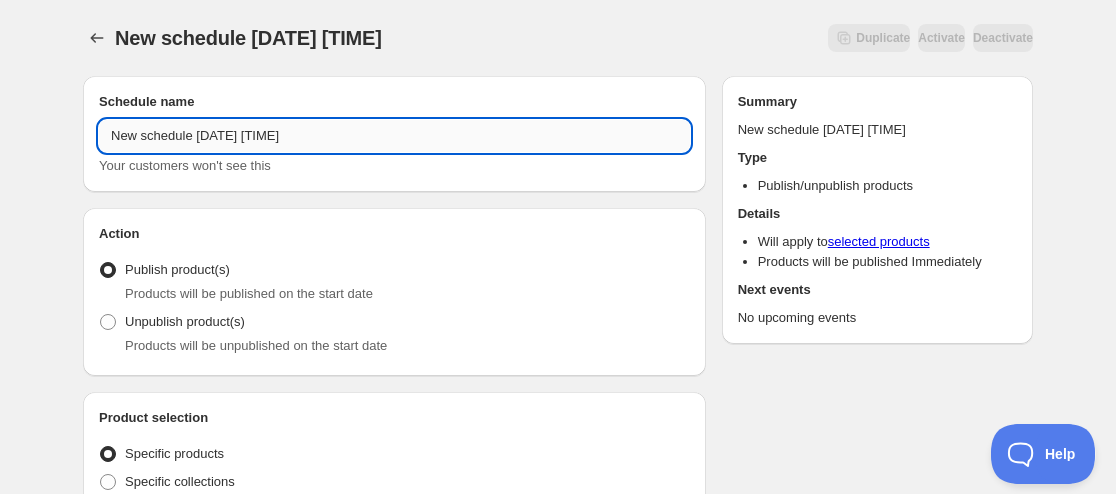 click on "New schedule [DATE] [TIME]" at bounding box center [394, 136] 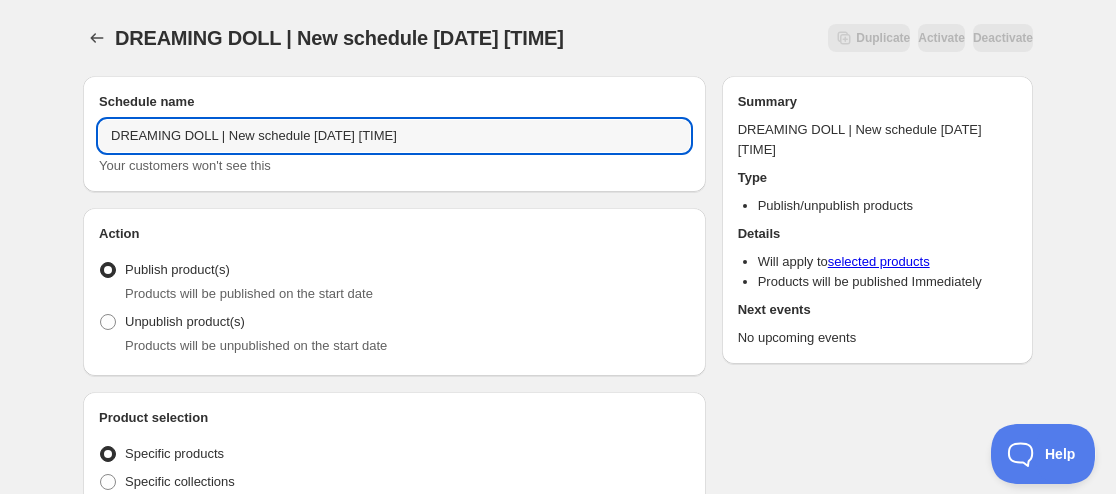paste on "Isabel Dark Tan" 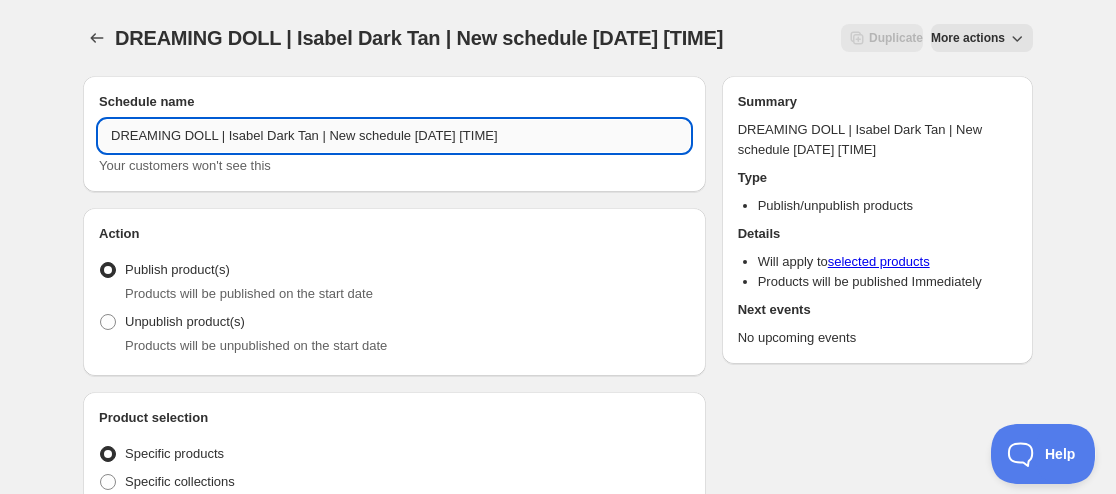 drag, startPoint x: 401, startPoint y: 132, endPoint x: 322, endPoint y: 144, distance: 79.9062 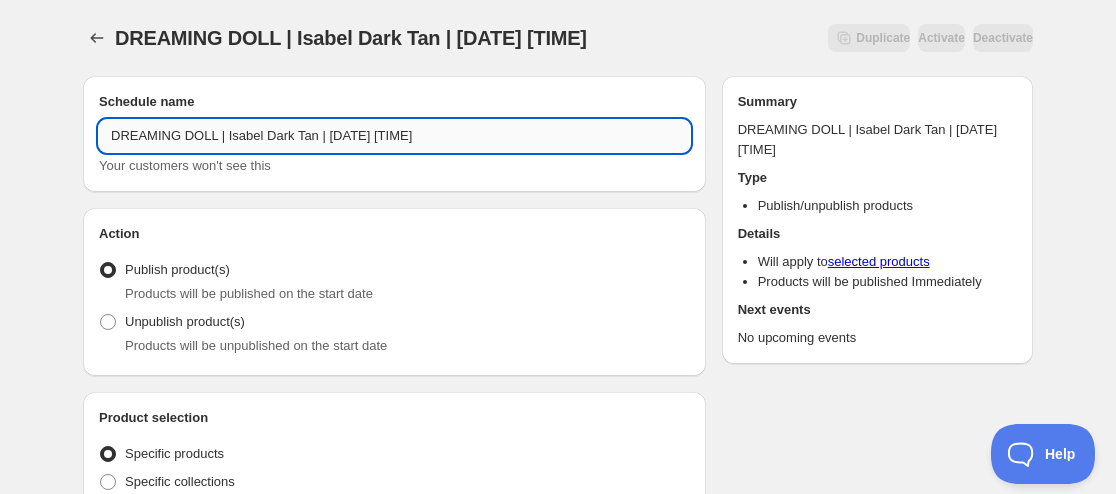 click on "DREAMING DOLL | Isabel Dark Tan | [DATE] [TIME]" at bounding box center [394, 136] 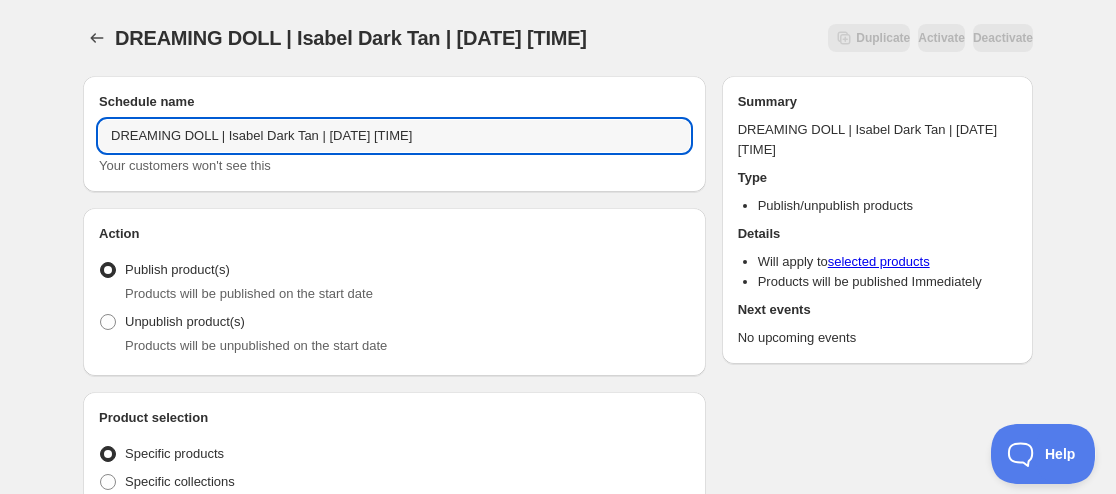 drag, startPoint x: 388, startPoint y: 140, endPoint x: 779, endPoint y: 115, distance: 391.79843 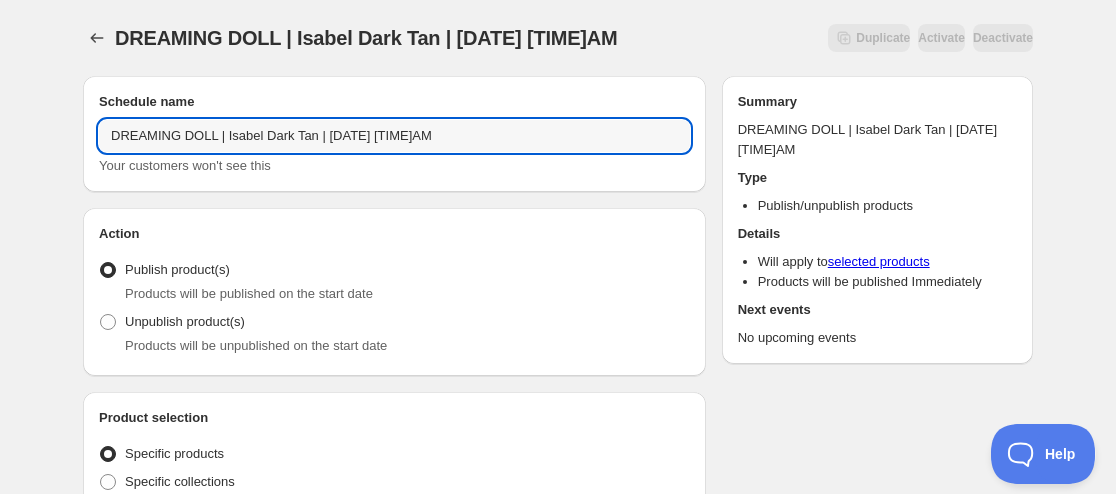 type on "DREAMING DOLL | Isabel Dark Tan | [DATE] [TIME]AM" 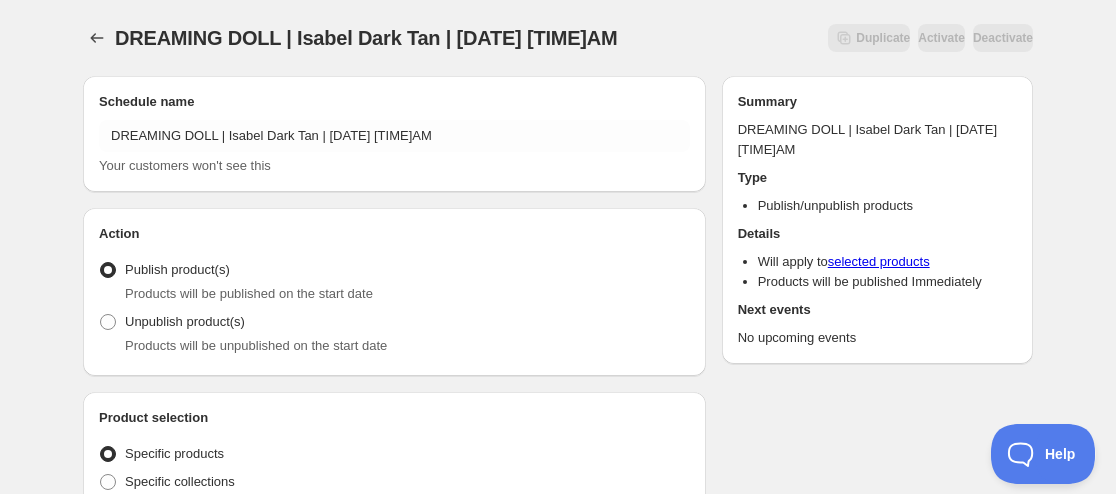 click on "Products will be unpublished on the start date" at bounding box center (407, 346) 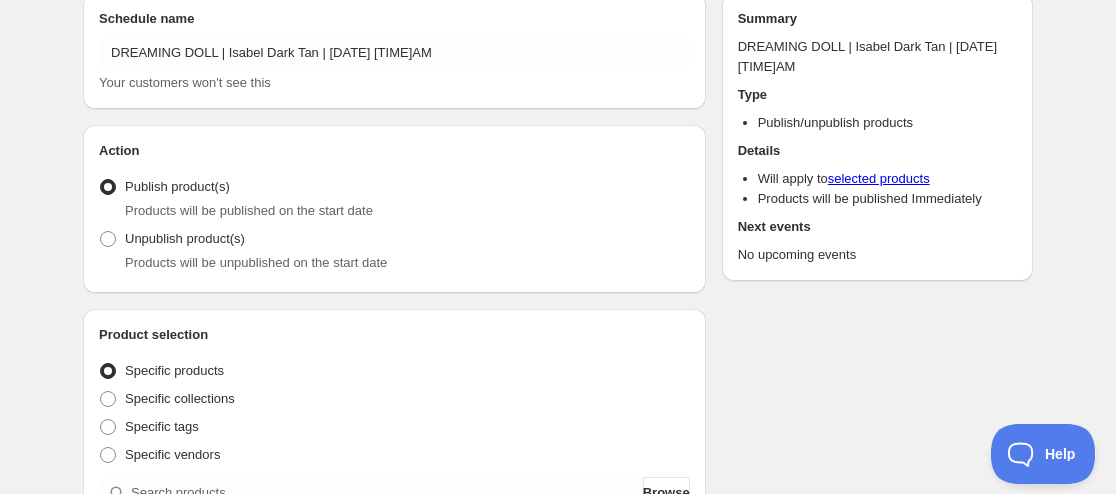 scroll, scrollTop: 100, scrollLeft: 0, axis: vertical 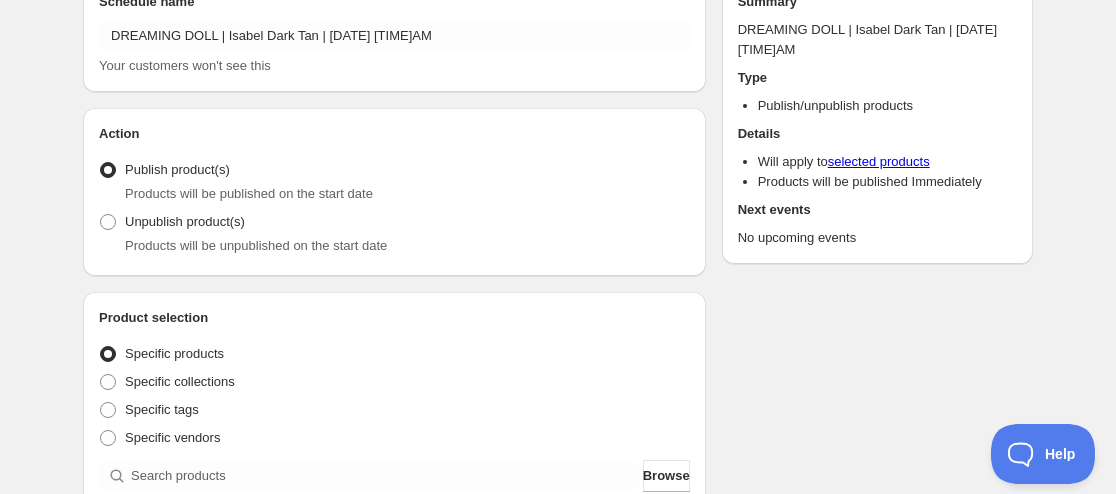click on "Products will be unpublished on the start date" at bounding box center (256, 245) 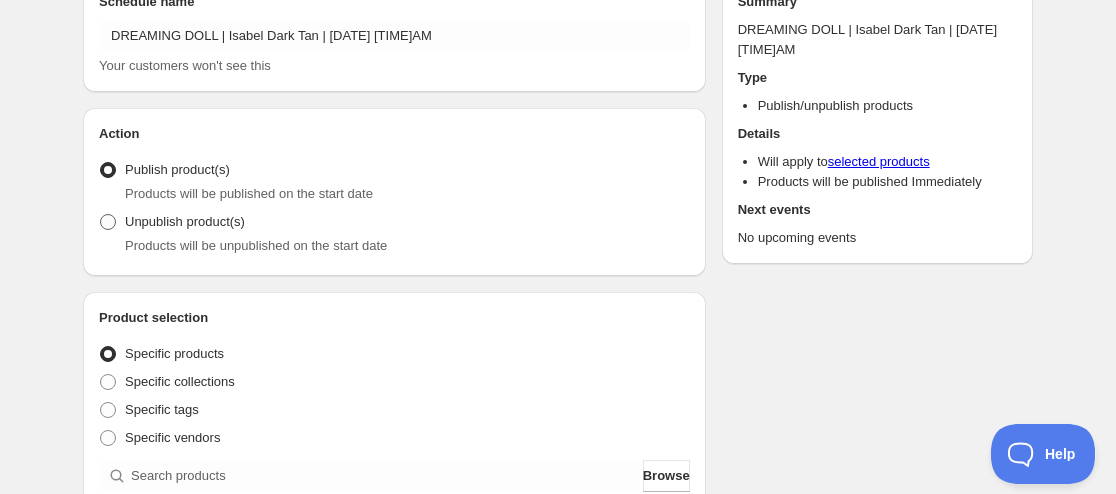 click on "Unpublish product(s)" at bounding box center [185, 222] 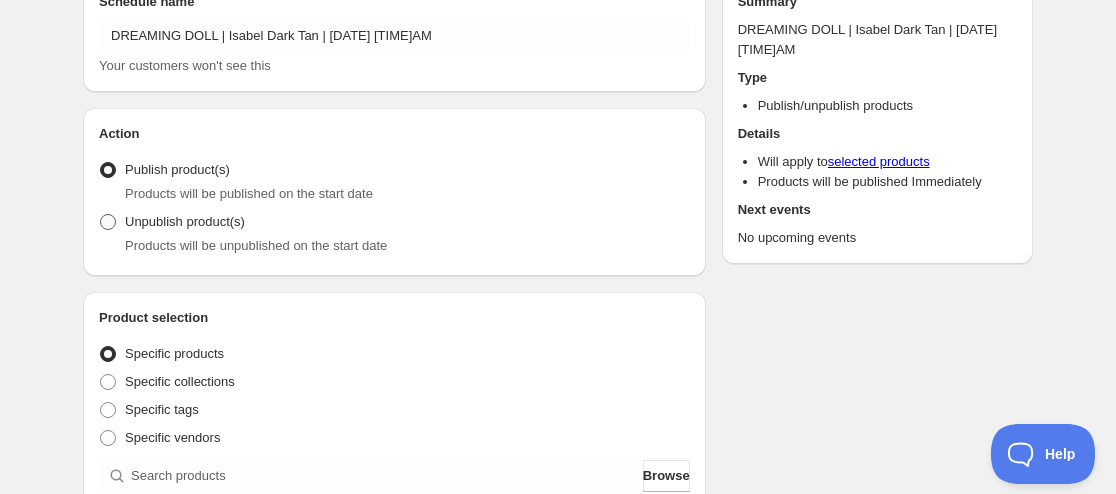 radio on "true" 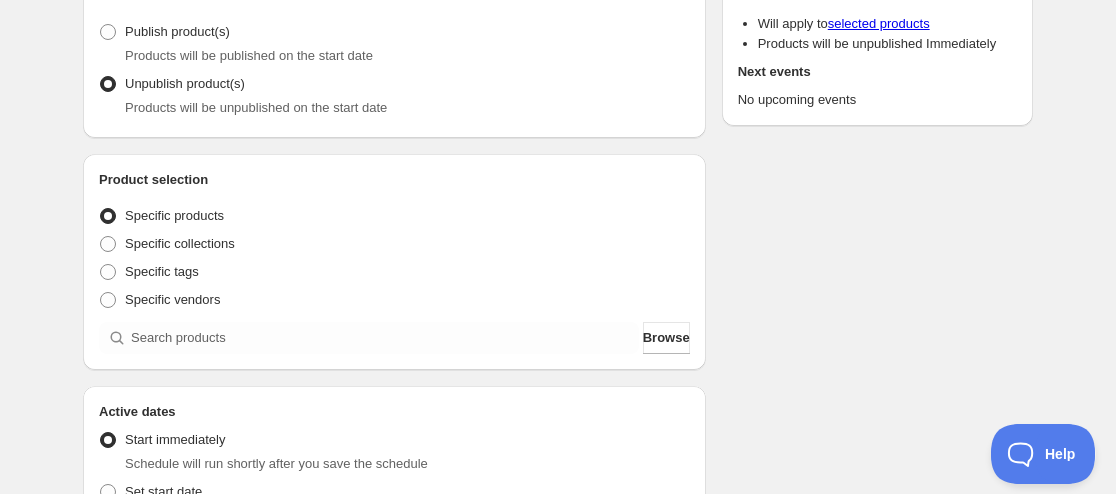 scroll, scrollTop: 300, scrollLeft: 0, axis: vertical 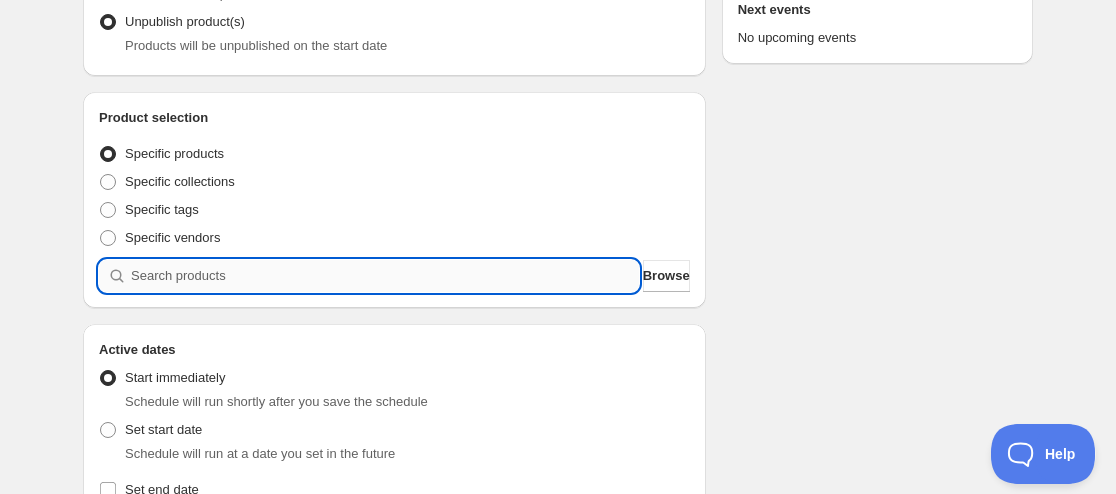 click at bounding box center (385, 276) 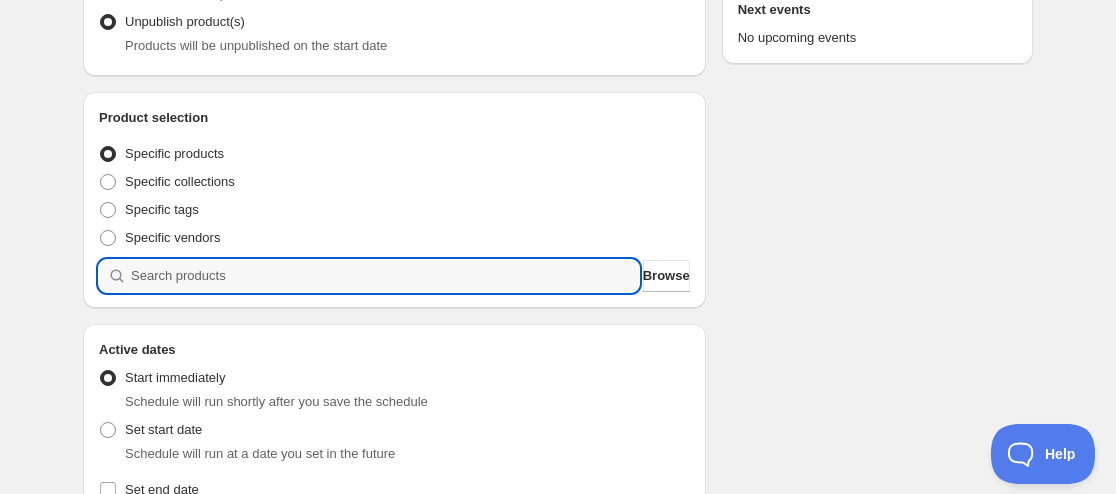 paste on "[NUMBER]" 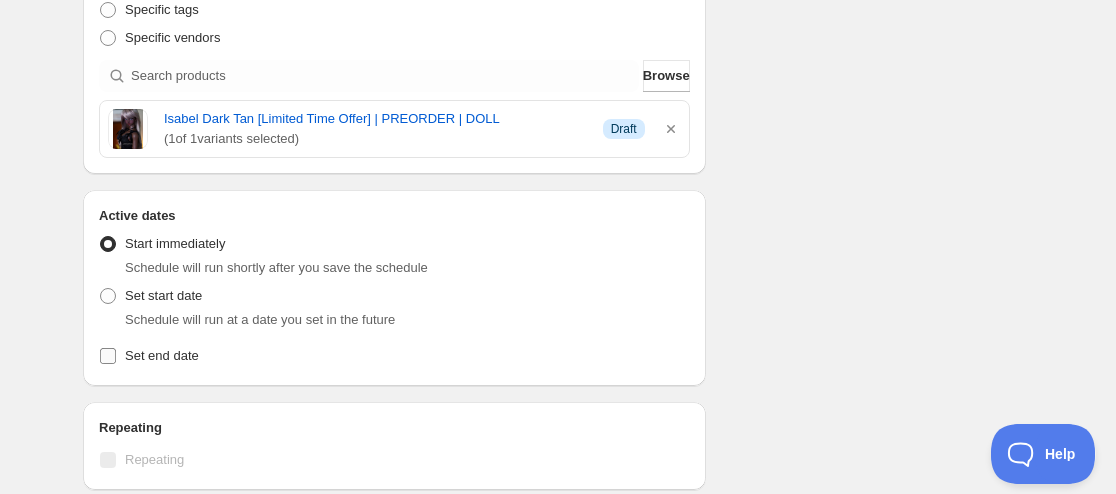 scroll, scrollTop: 600, scrollLeft: 0, axis: vertical 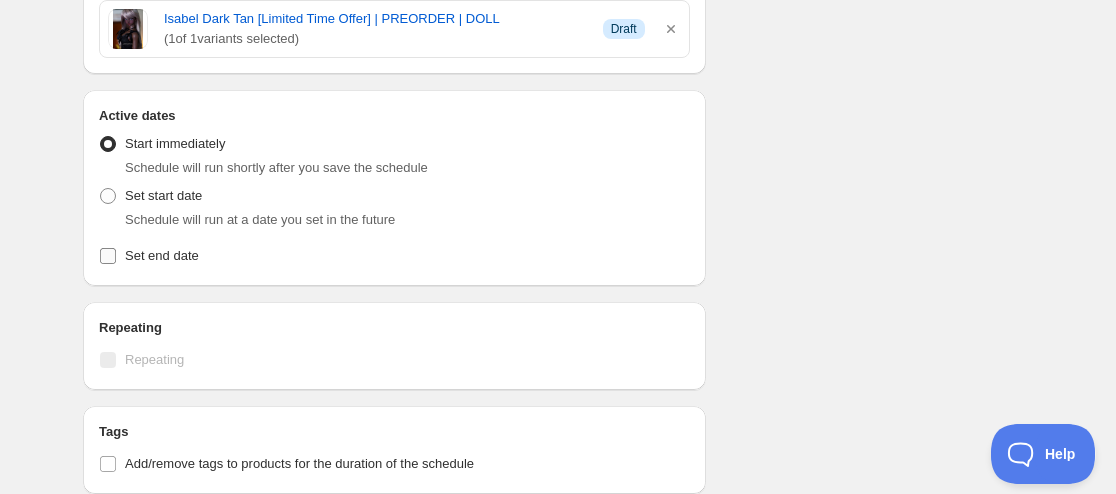 click on "Set end date" at bounding box center [162, 255] 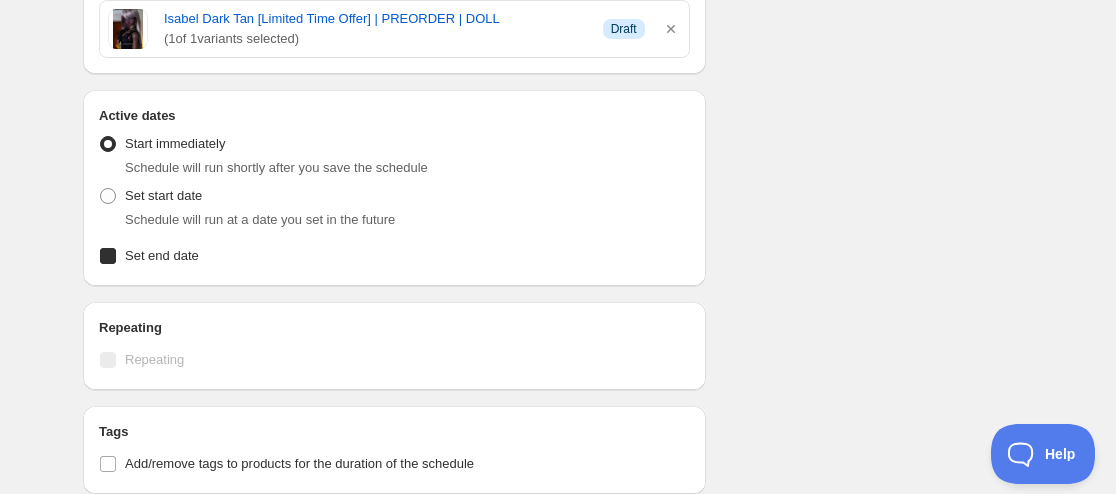 checkbox on "true" 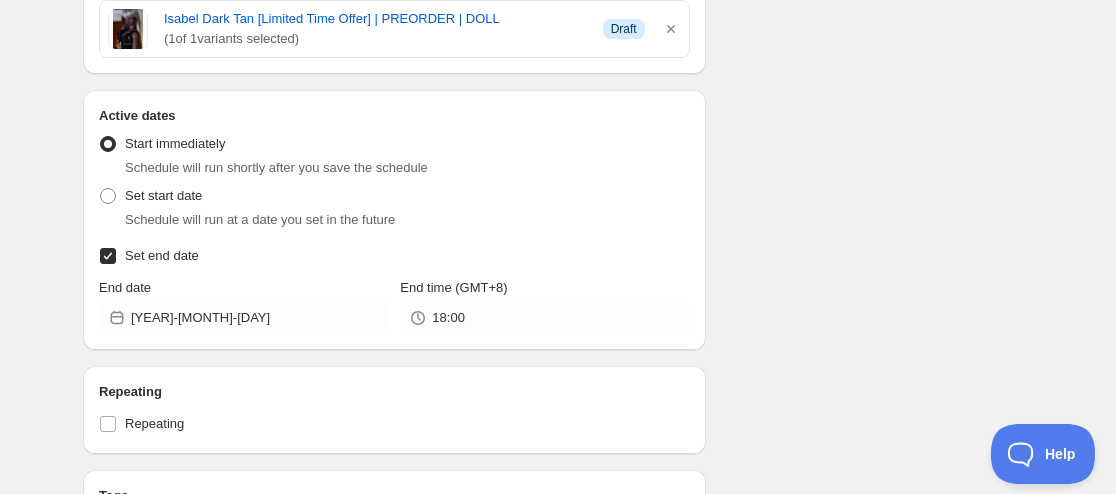 click on "End date" at bounding box center (243, 288) 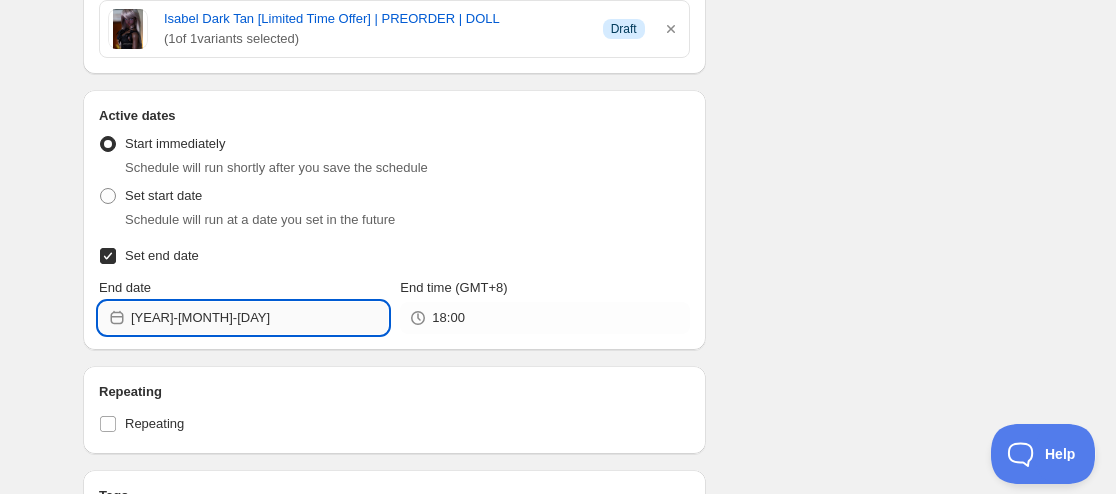 click on "[YEAR]-[MONTH]-[DAY]" at bounding box center (259, 318) 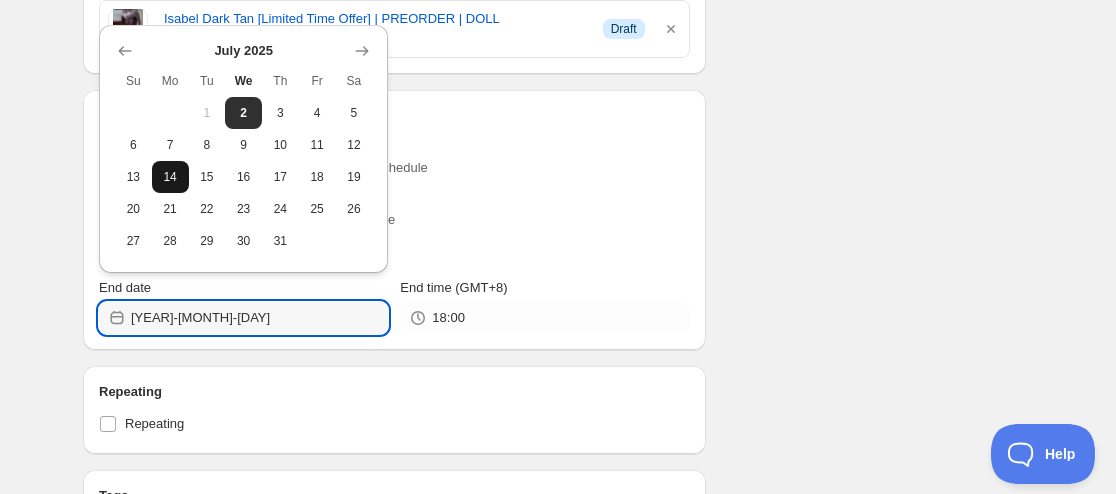 click on "14" at bounding box center (170, 177) 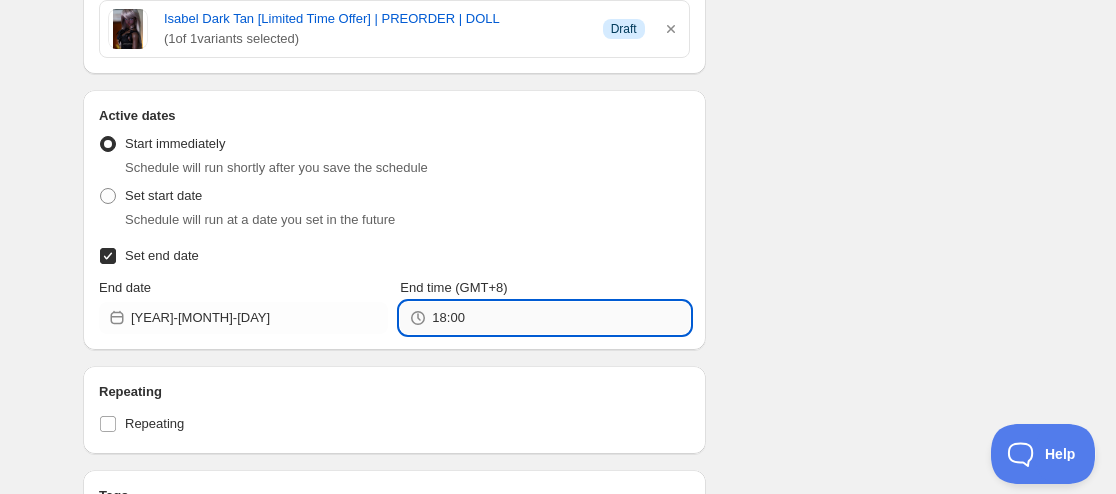 click on "18:00" at bounding box center [560, 318] 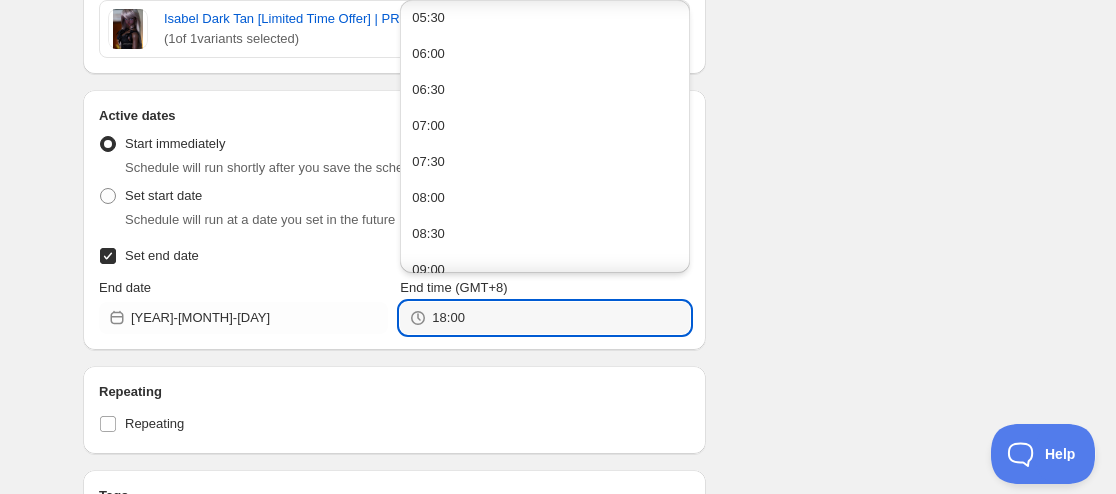 scroll, scrollTop: 500, scrollLeft: 0, axis: vertical 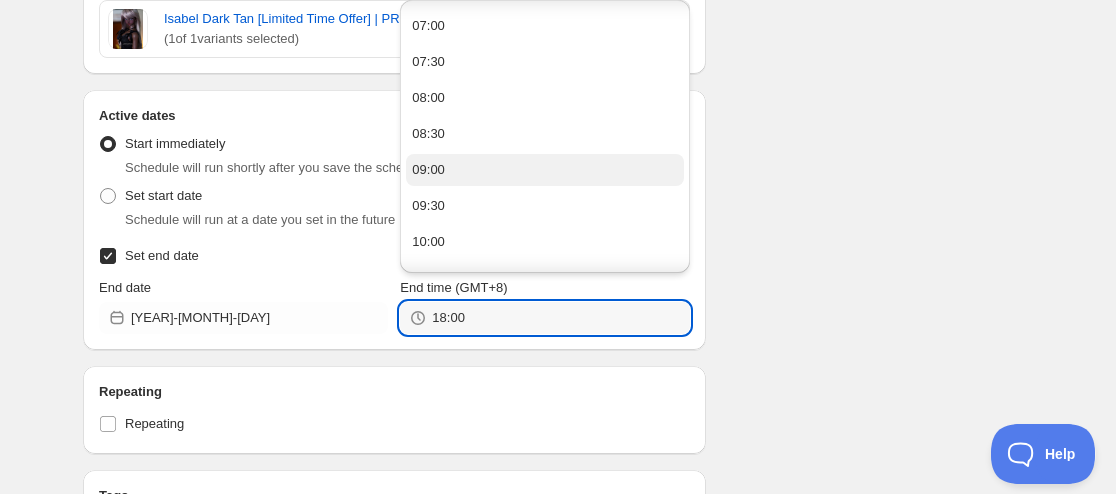 click on "09:00" at bounding box center [544, 170] 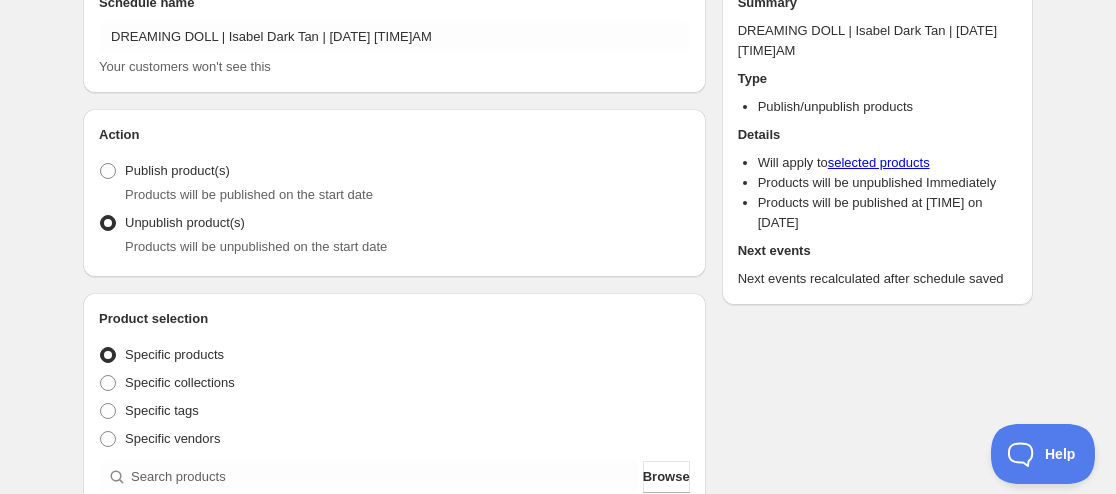 scroll, scrollTop: 0, scrollLeft: 0, axis: both 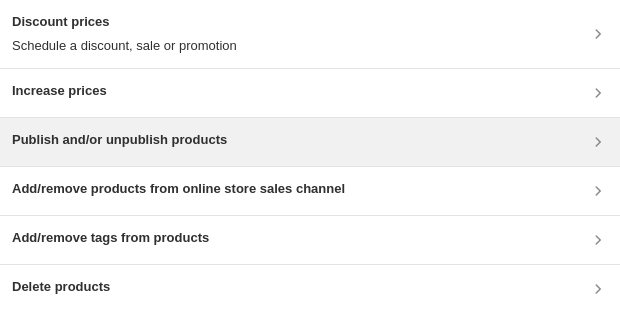 click on "Publish and/or unpublish products" at bounding box center [119, 140] 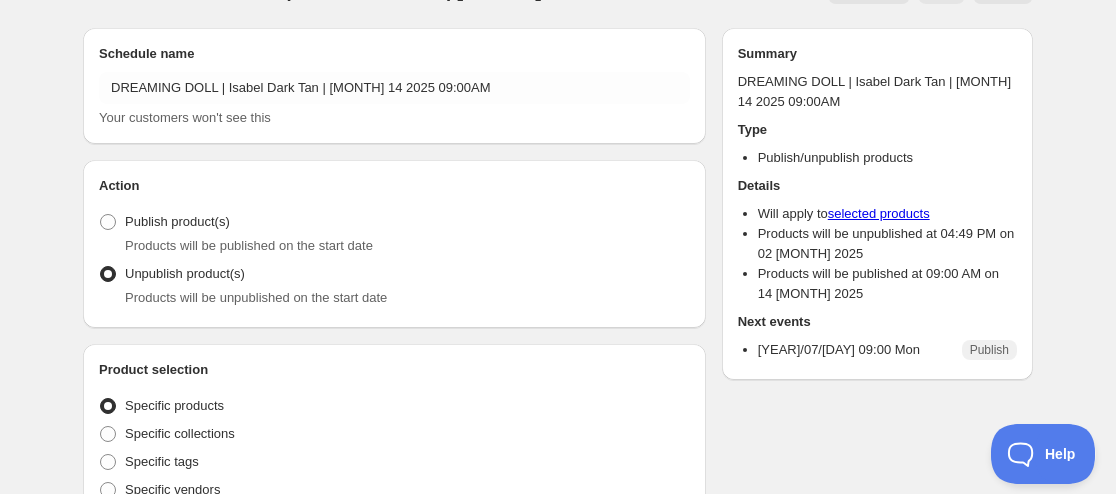 scroll, scrollTop: 100, scrollLeft: 0, axis: vertical 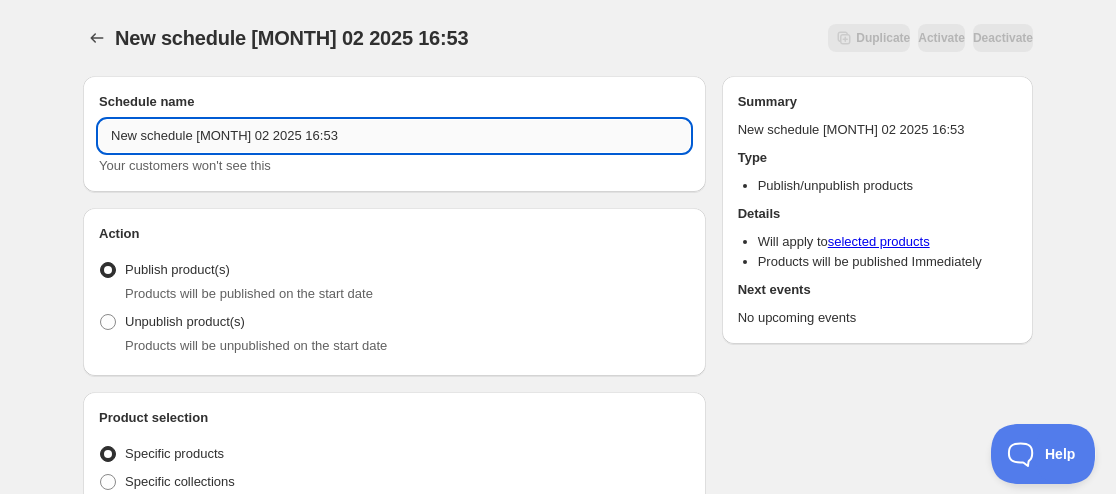 click on "New schedule Jul 02 2025 16:53" at bounding box center (394, 136) 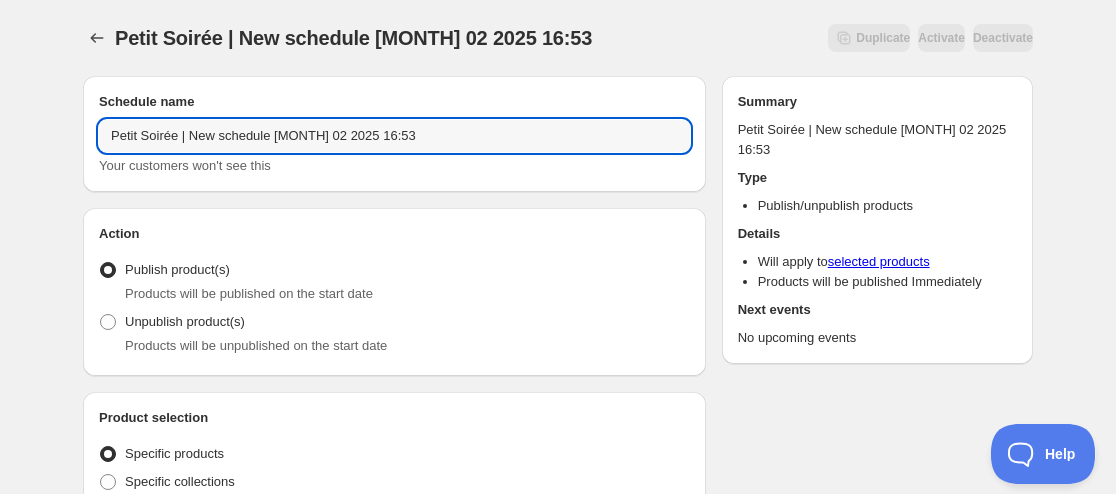 paste on "Poisson 43 Body" 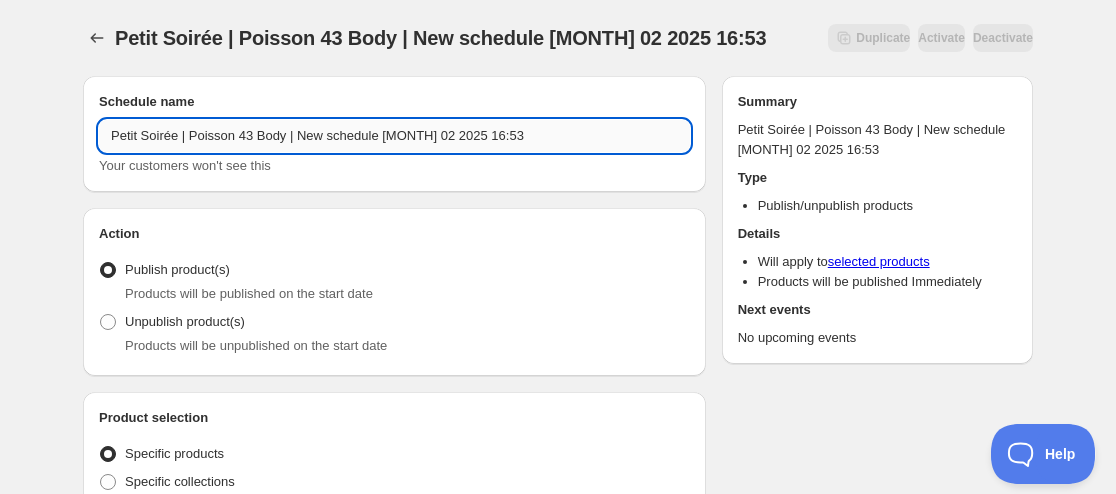 drag, startPoint x: 373, startPoint y: 138, endPoint x: 290, endPoint y: 147, distance: 83.48653 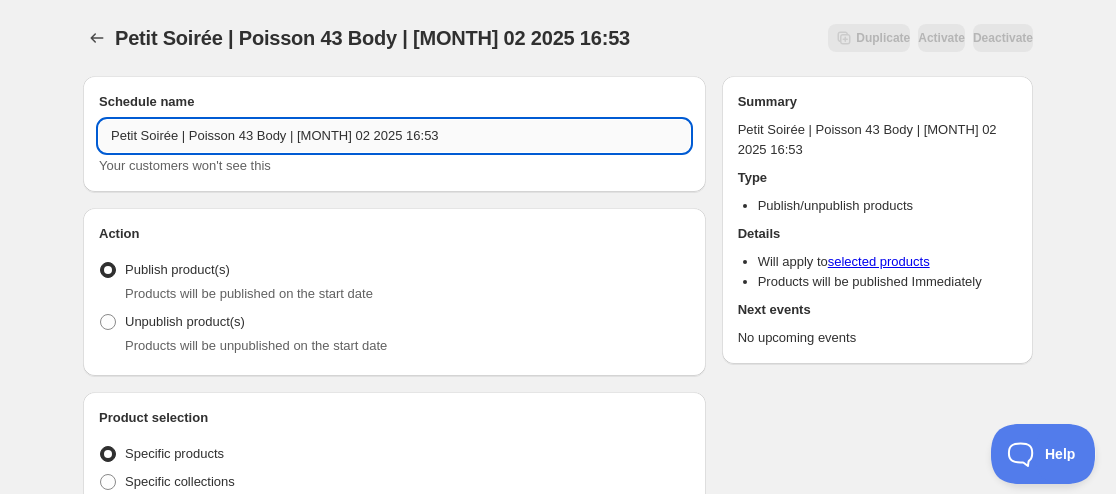 click on "Petit Soirée | Poisson 43 Body | Jul 02 2025 16:53" at bounding box center [394, 136] 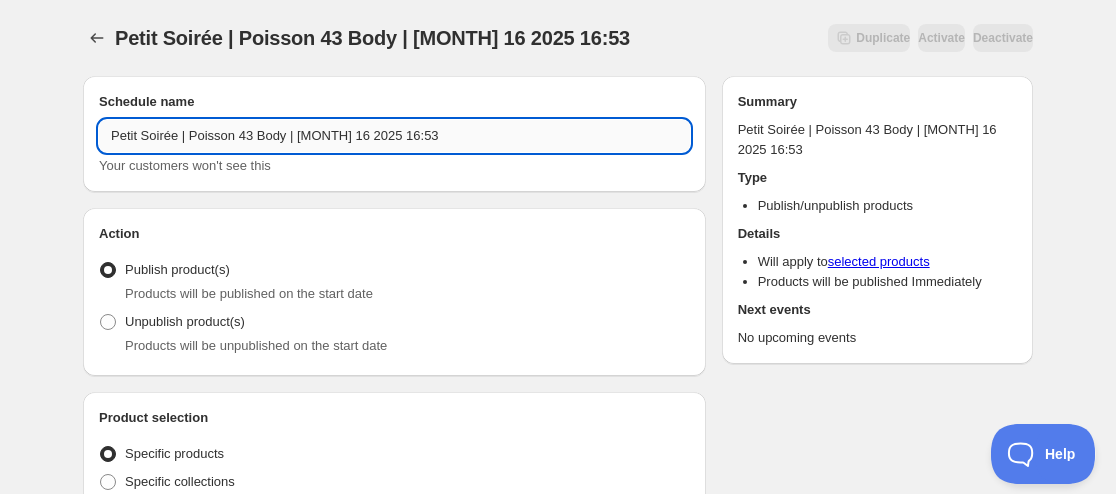 drag, startPoint x: 361, startPoint y: 142, endPoint x: 525, endPoint y: 125, distance: 164.87874 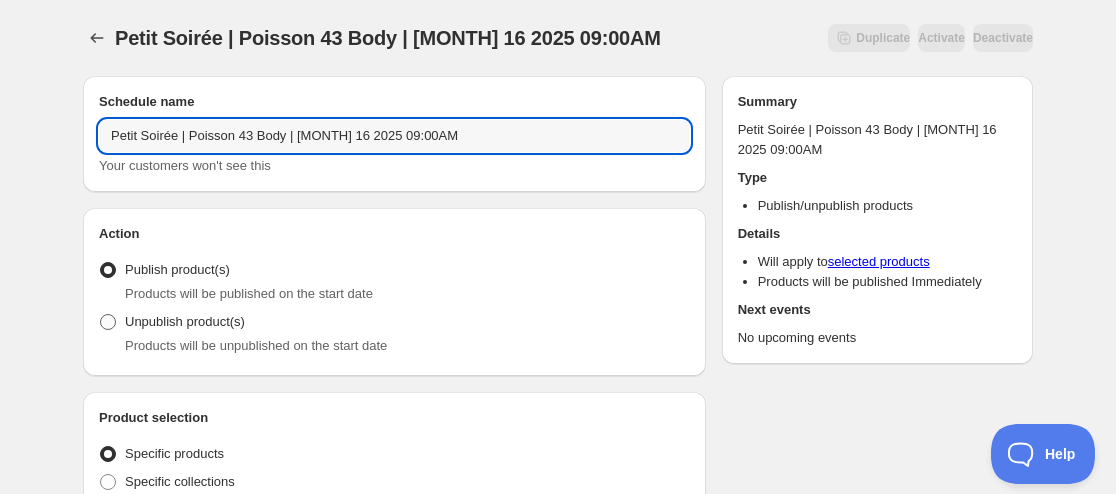 type on "Petit Soirée | Poisson 43 Body | Jul 16 2025 09:00AM" 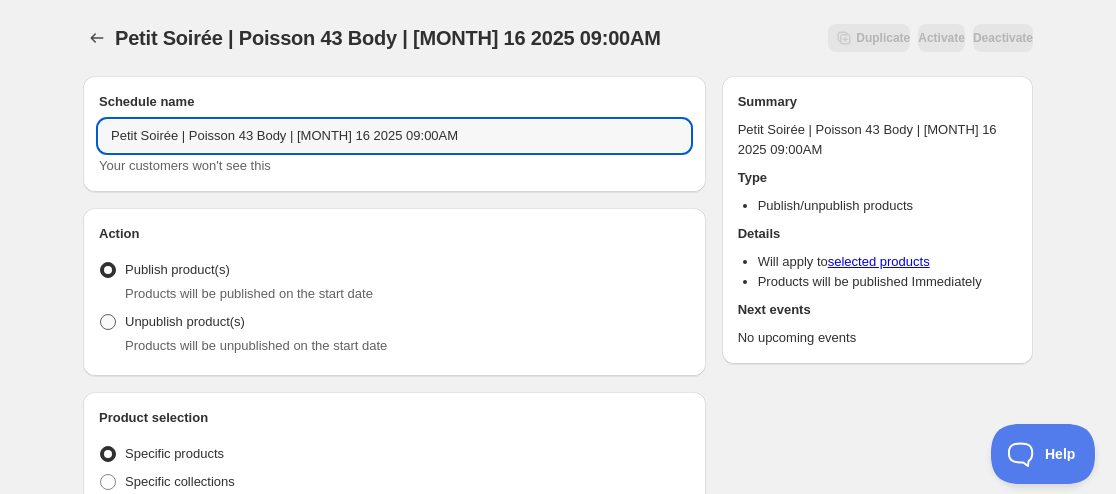 radio on "true" 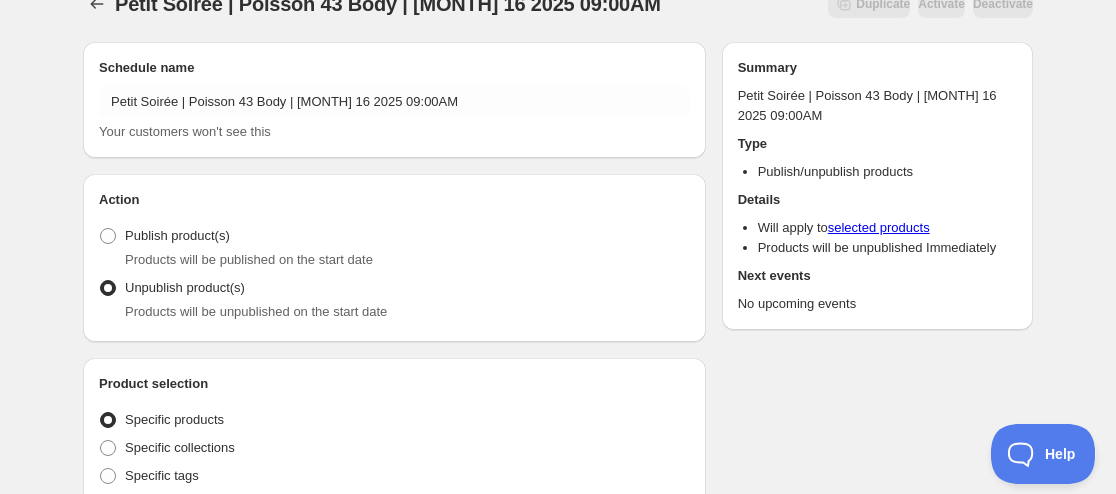 scroll, scrollTop: 100, scrollLeft: 0, axis: vertical 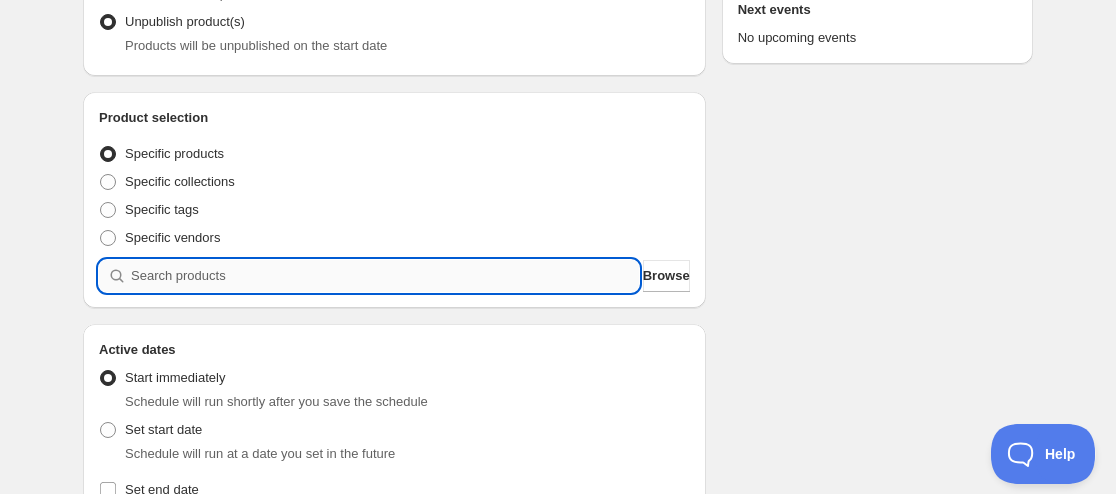 click at bounding box center (385, 276) 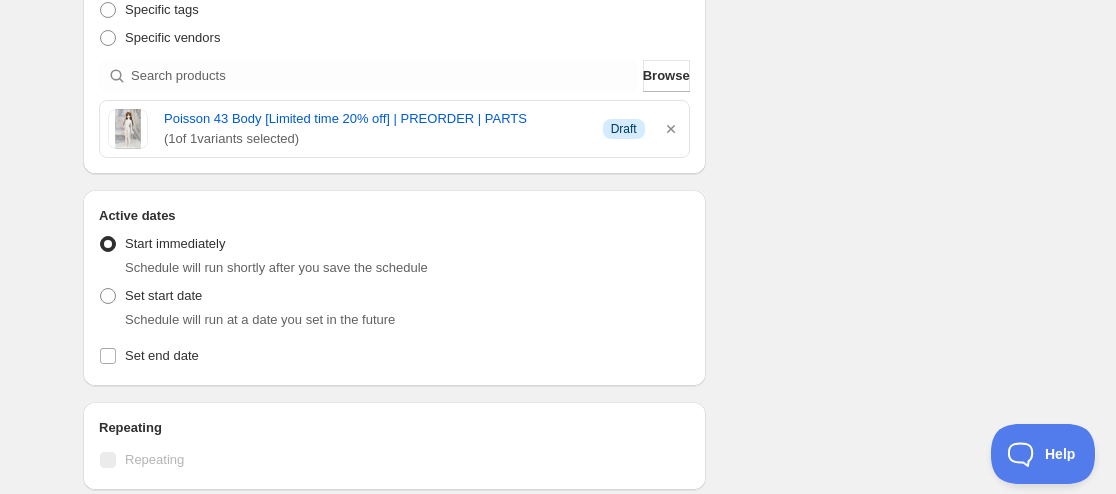 scroll, scrollTop: 600, scrollLeft: 0, axis: vertical 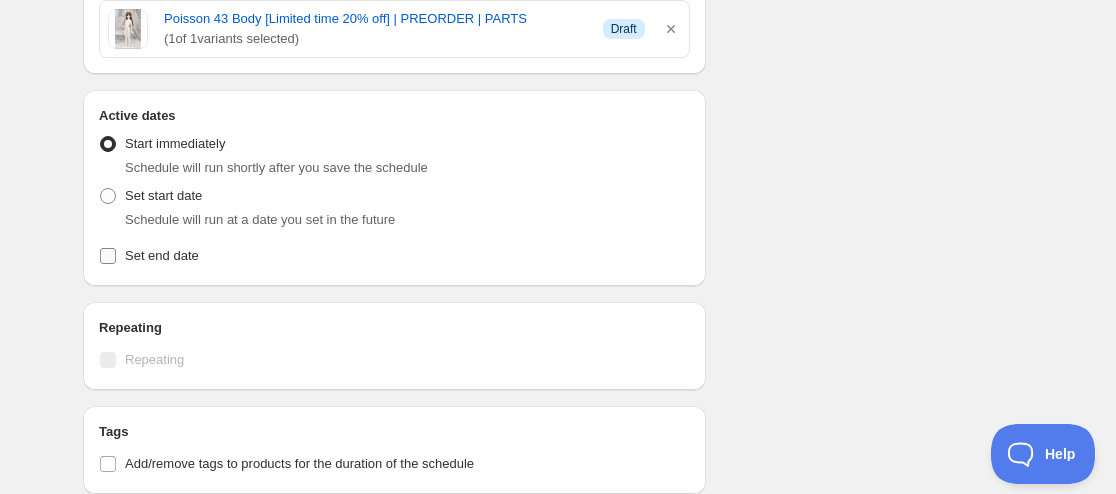 click on "Set end date" at bounding box center [162, 255] 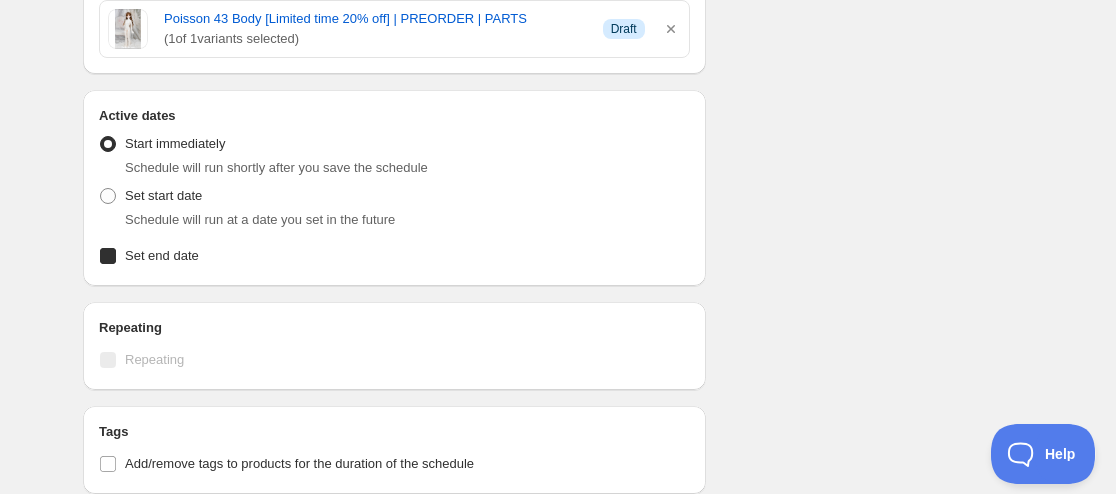 checkbox on "true" 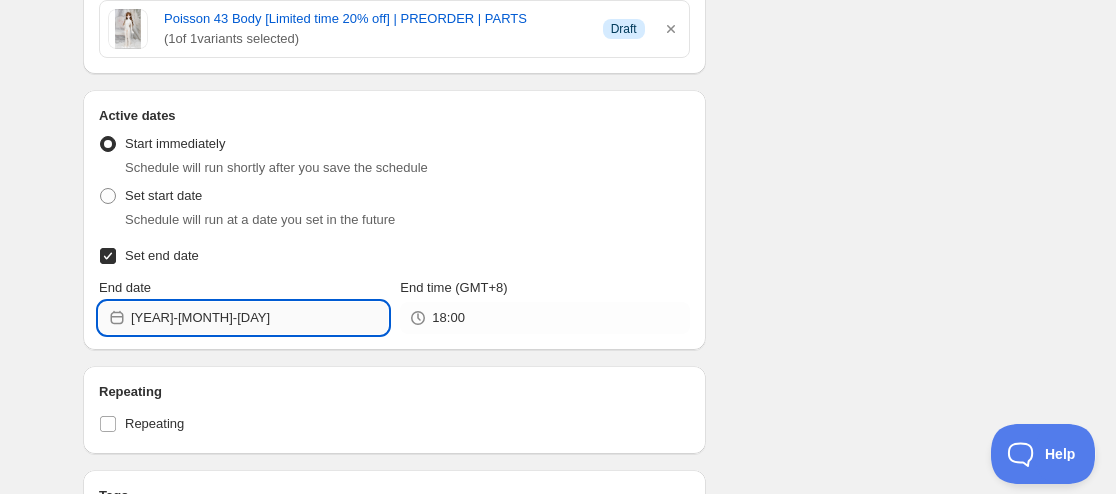click on "[YEAR]-[MONTH]-[DAY]" at bounding box center [259, 318] 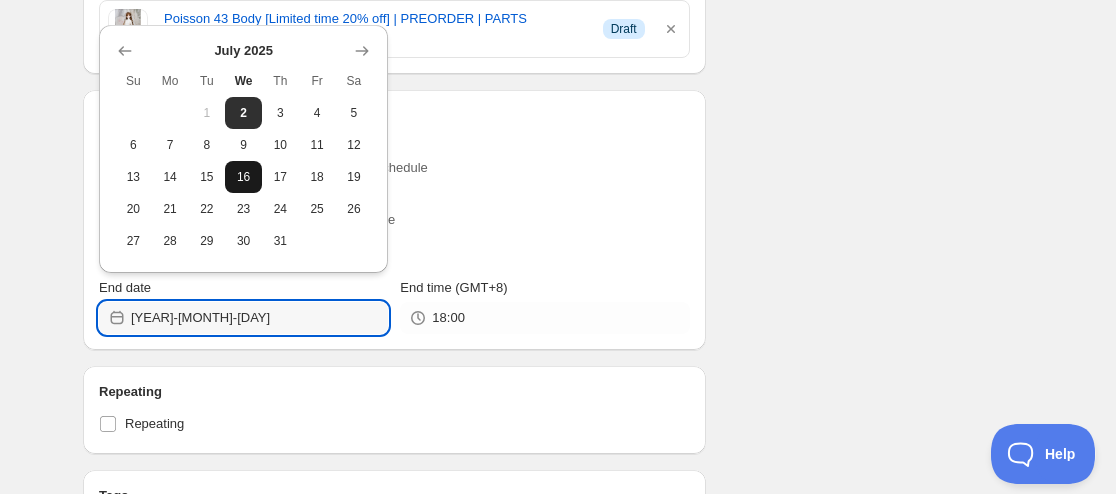 click on "16" at bounding box center [243, 177] 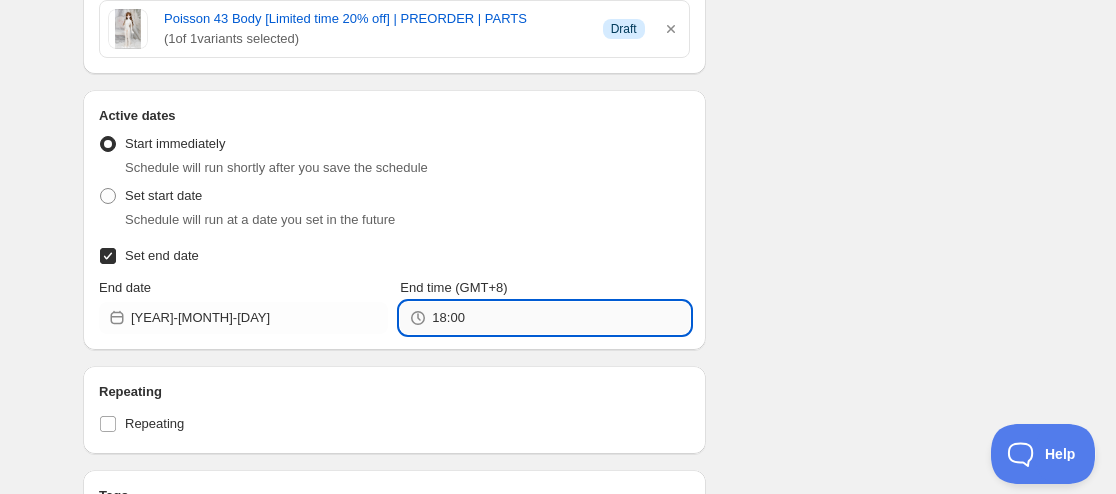 click on "18:00" at bounding box center (560, 318) 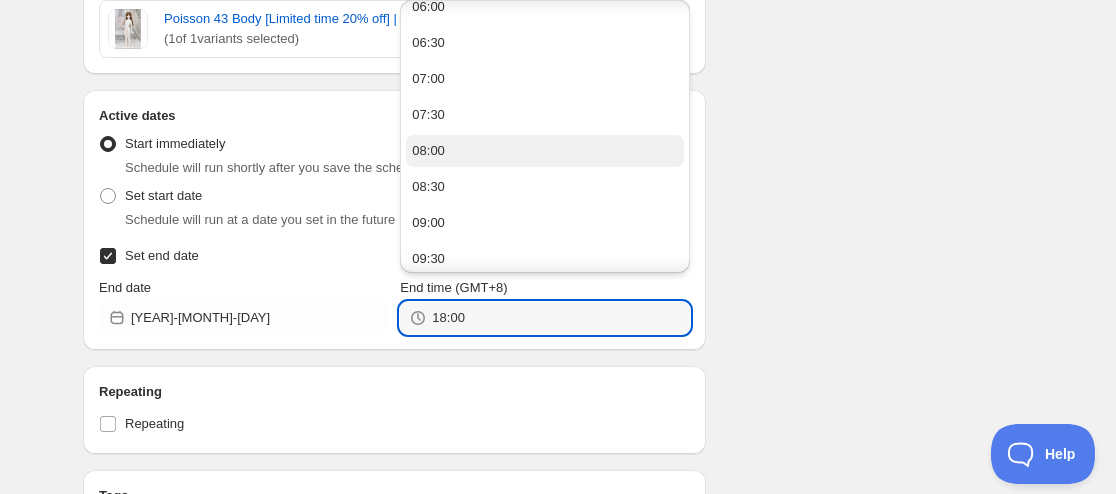 scroll, scrollTop: 500, scrollLeft: 0, axis: vertical 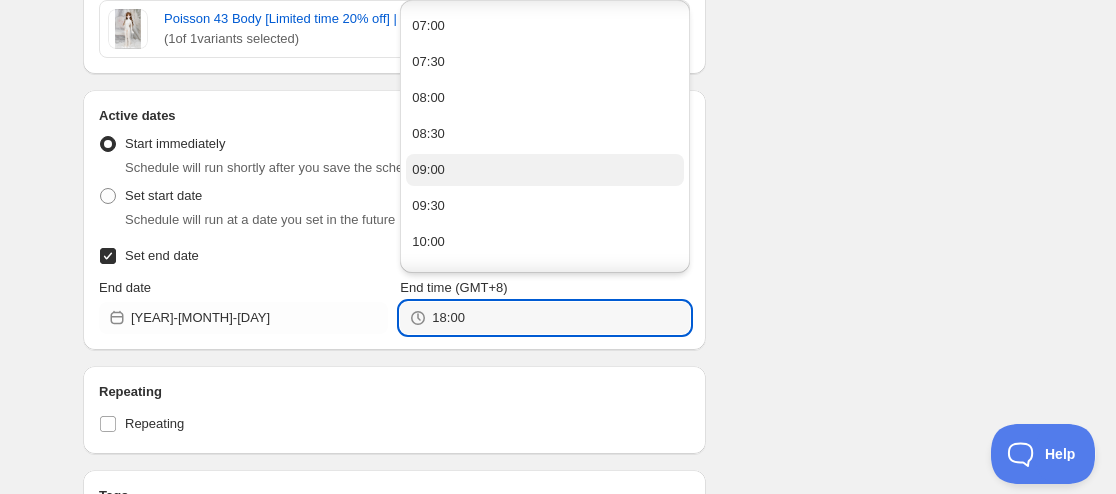 click on "09:00" at bounding box center (544, 170) 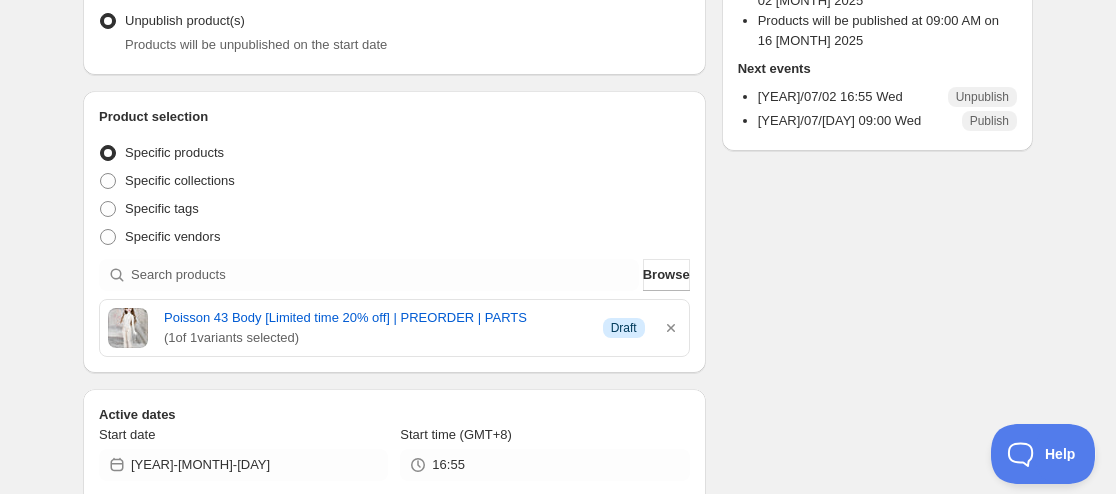scroll, scrollTop: 51, scrollLeft: 0, axis: vertical 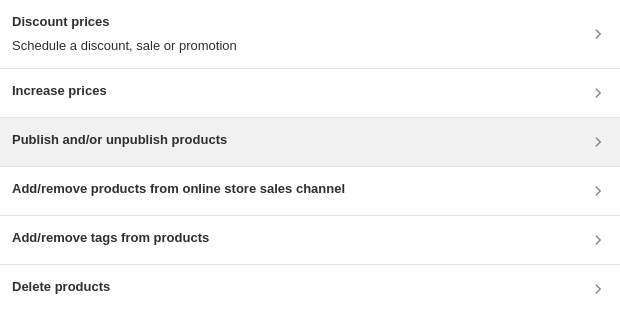 click on "Publish and/or unpublish products" at bounding box center [119, 140] 